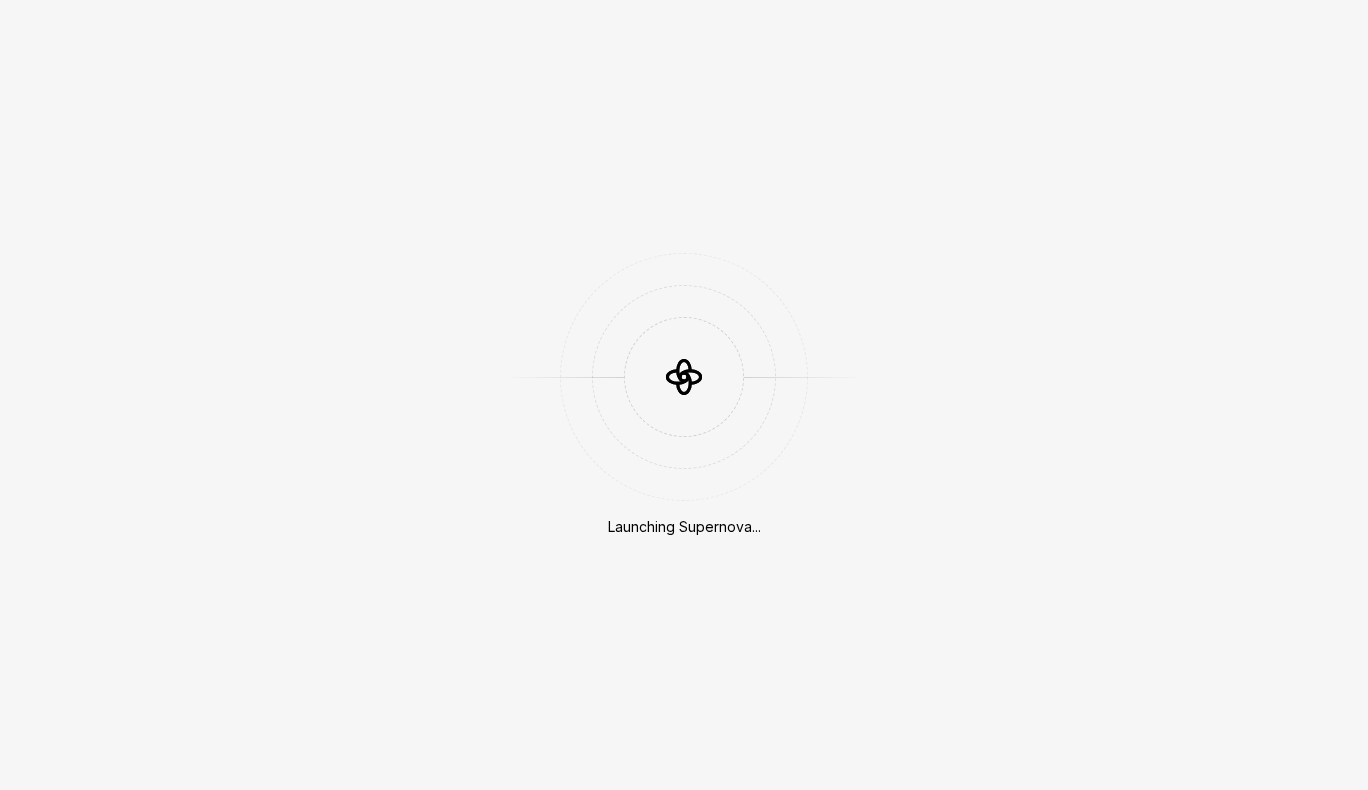 scroll, scrollTop: 0, scrollLeft: 0, axis: both 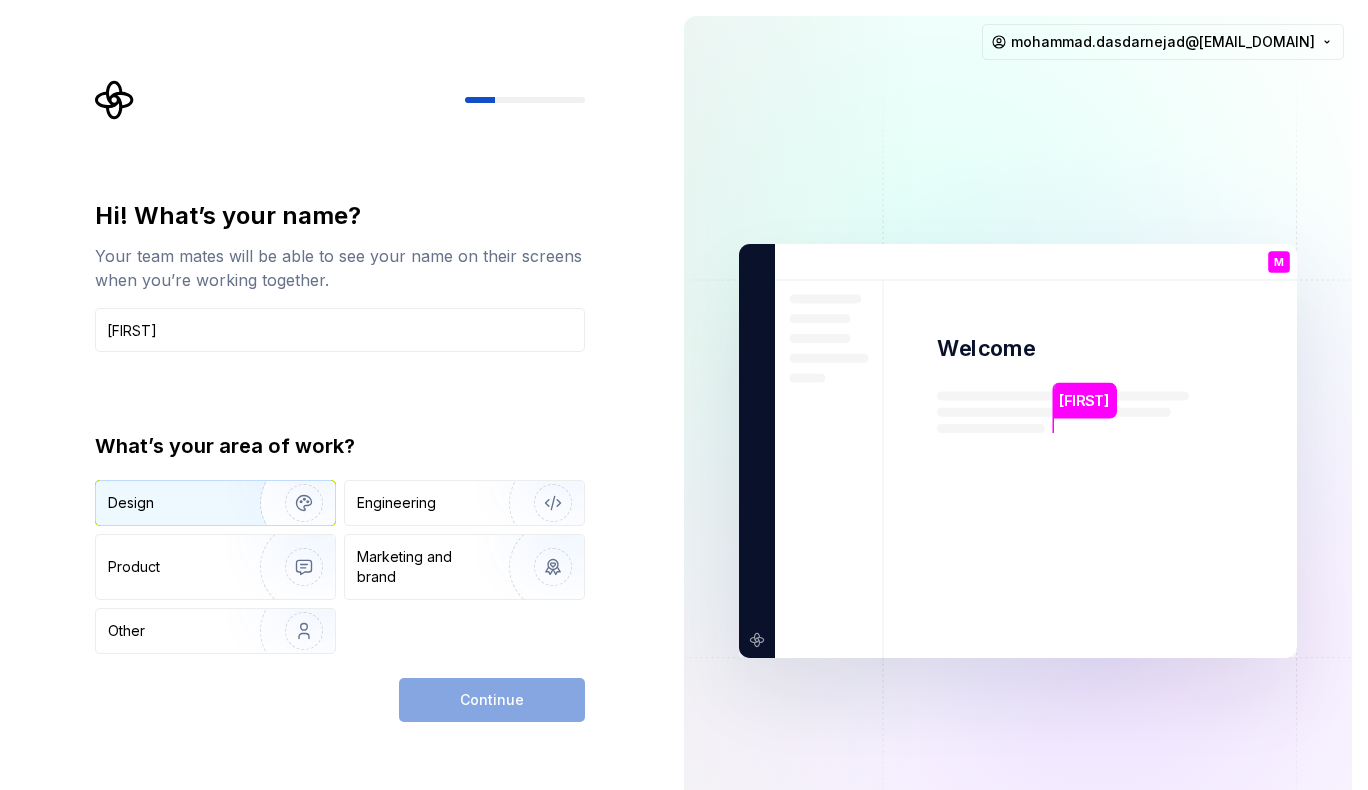 type on "[FIRST]" 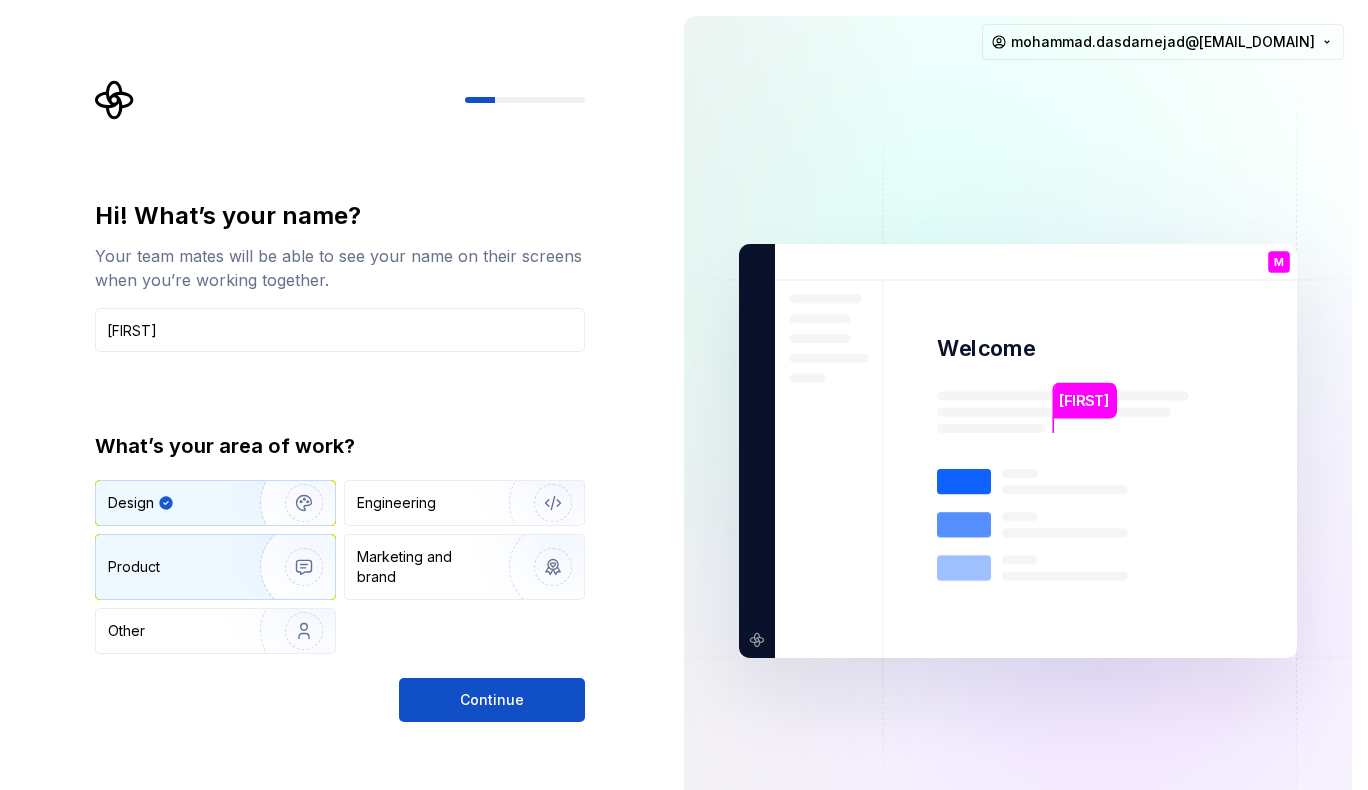 click on "Product" at bounding box center [215, 567] 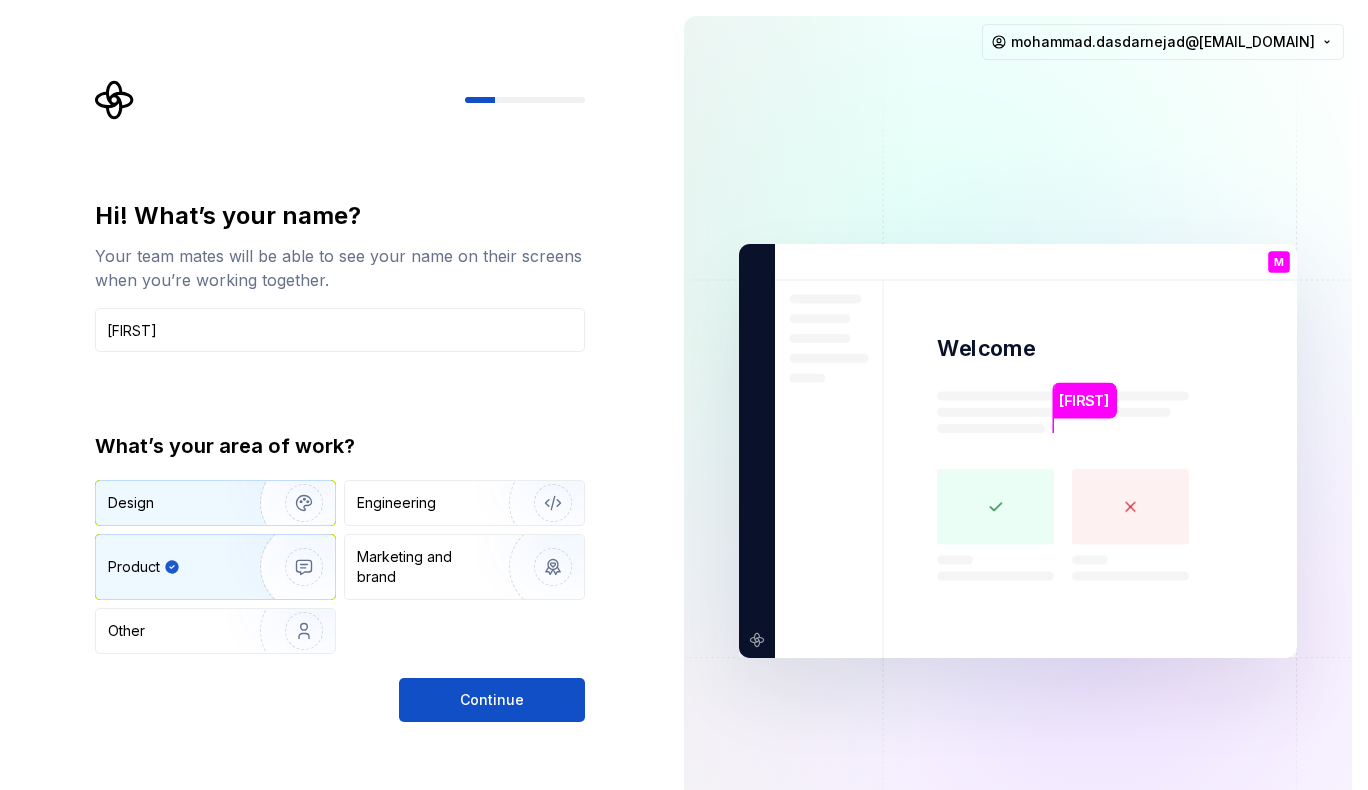 click at bounding box center [291, 503] 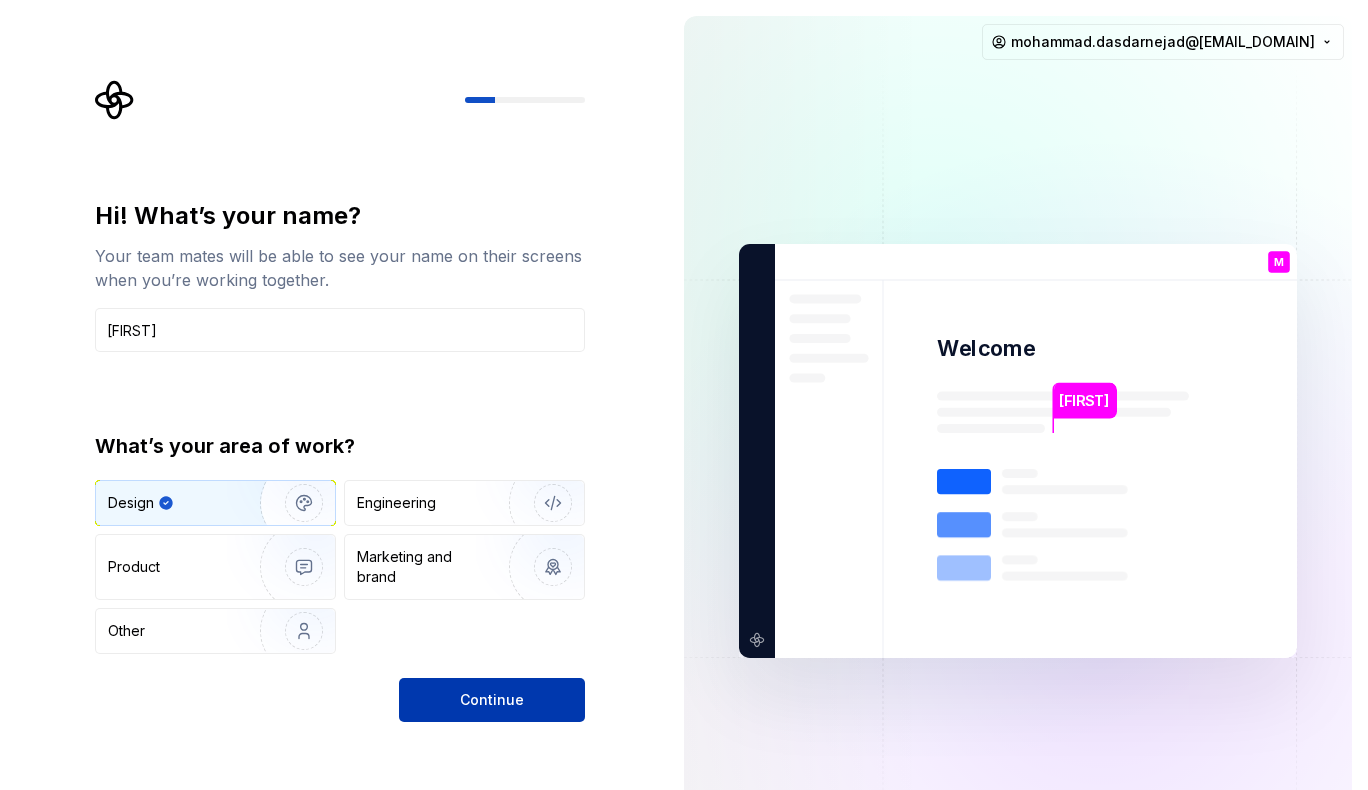 click on "Continue" at bounding box center [492, 700] 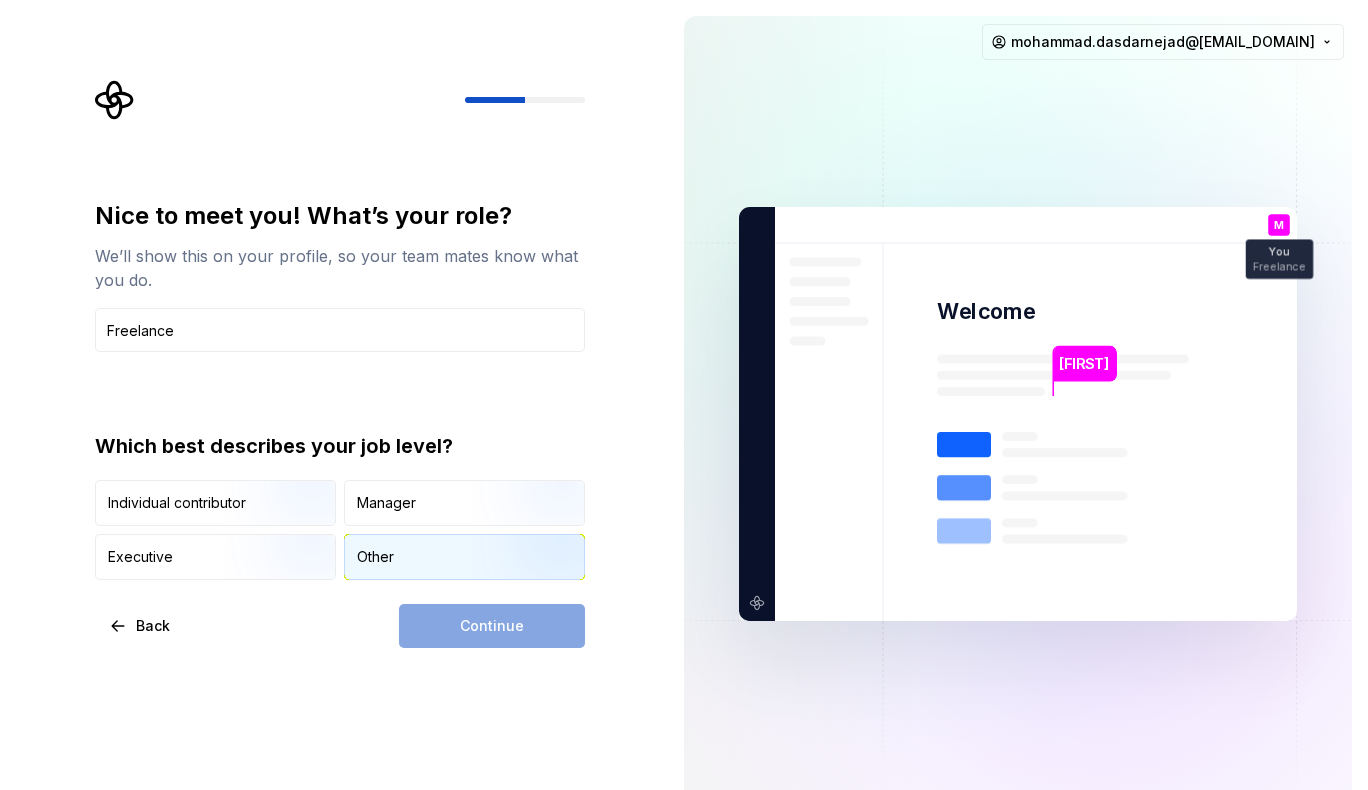 type on "Freelance" 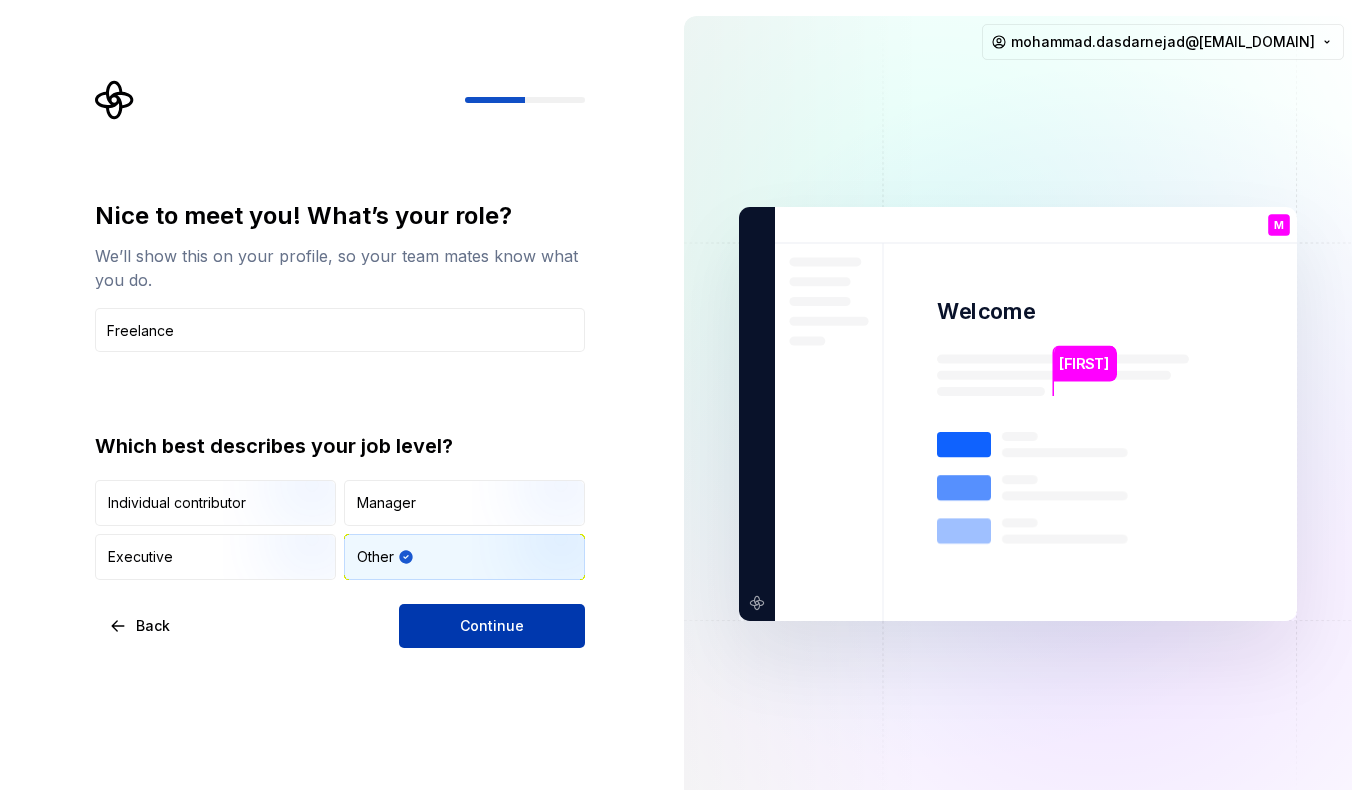click on "Continue" at bounding box center [492, 626] 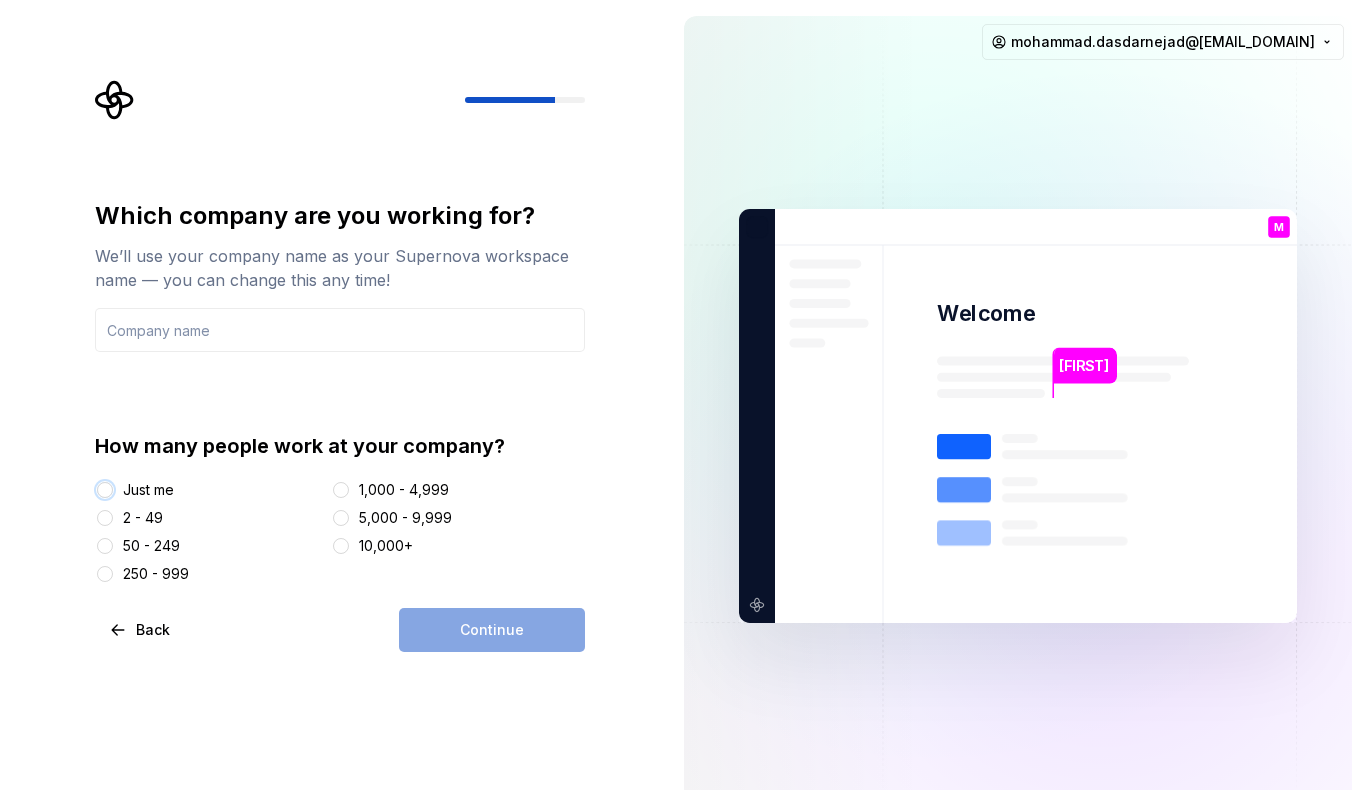 click on "Just me" at bounding box center (105, 490) 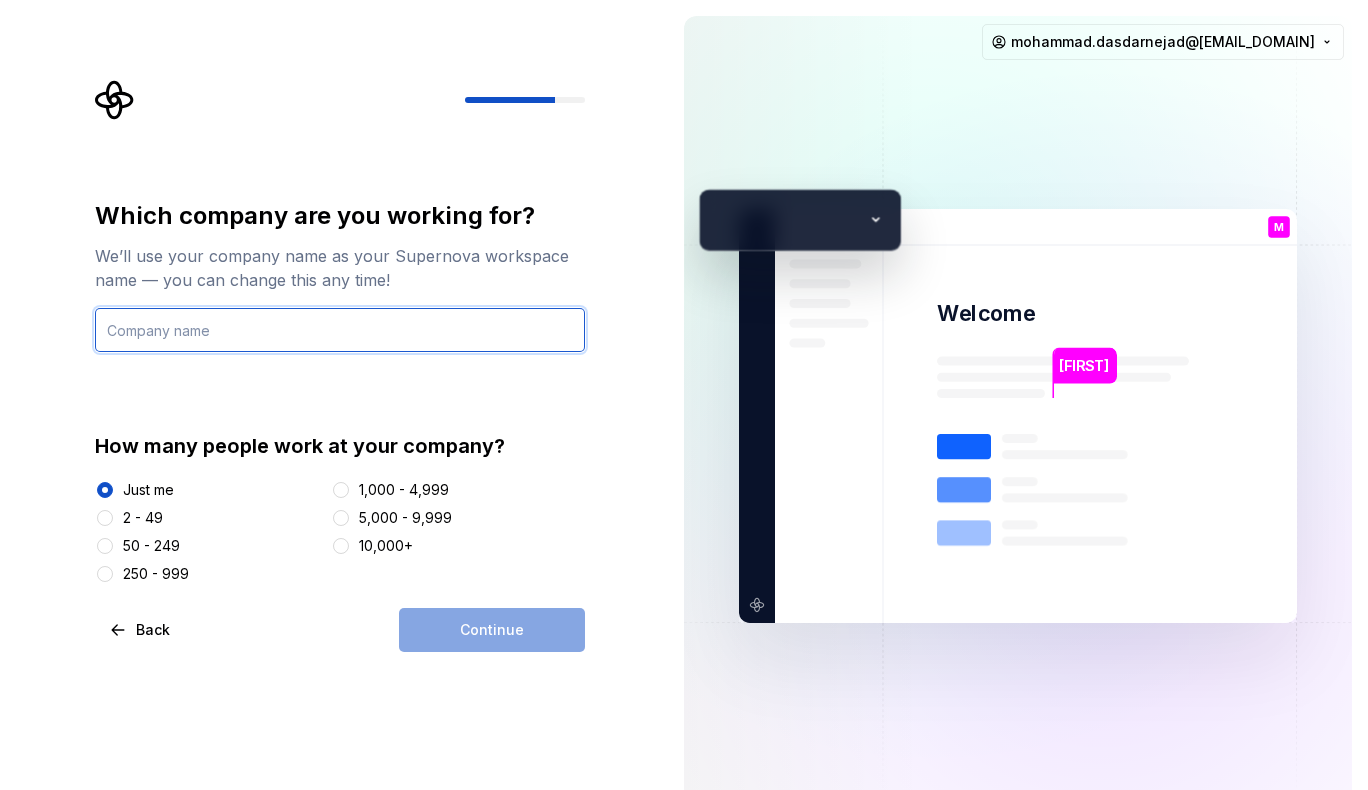 click at bounding box center (340, 330) 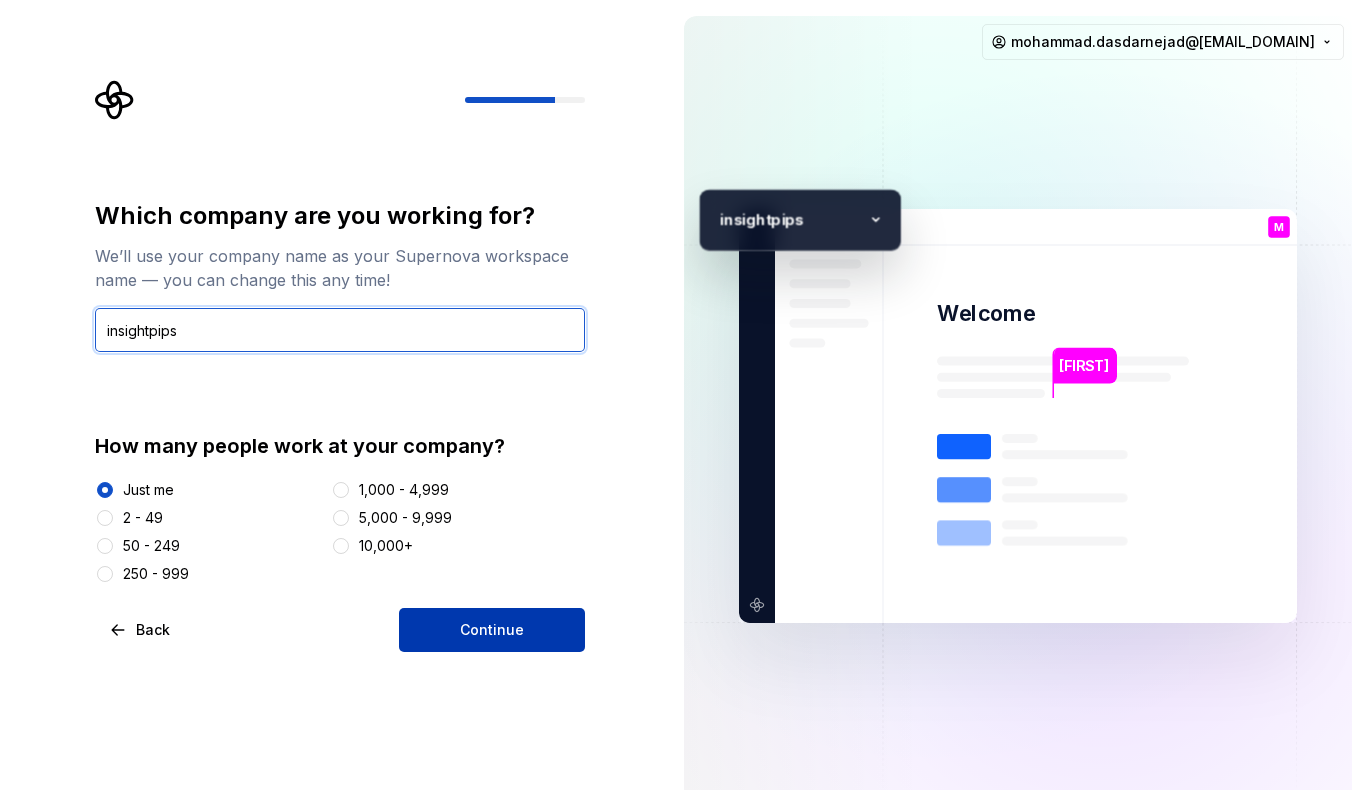 type on "insightpips" 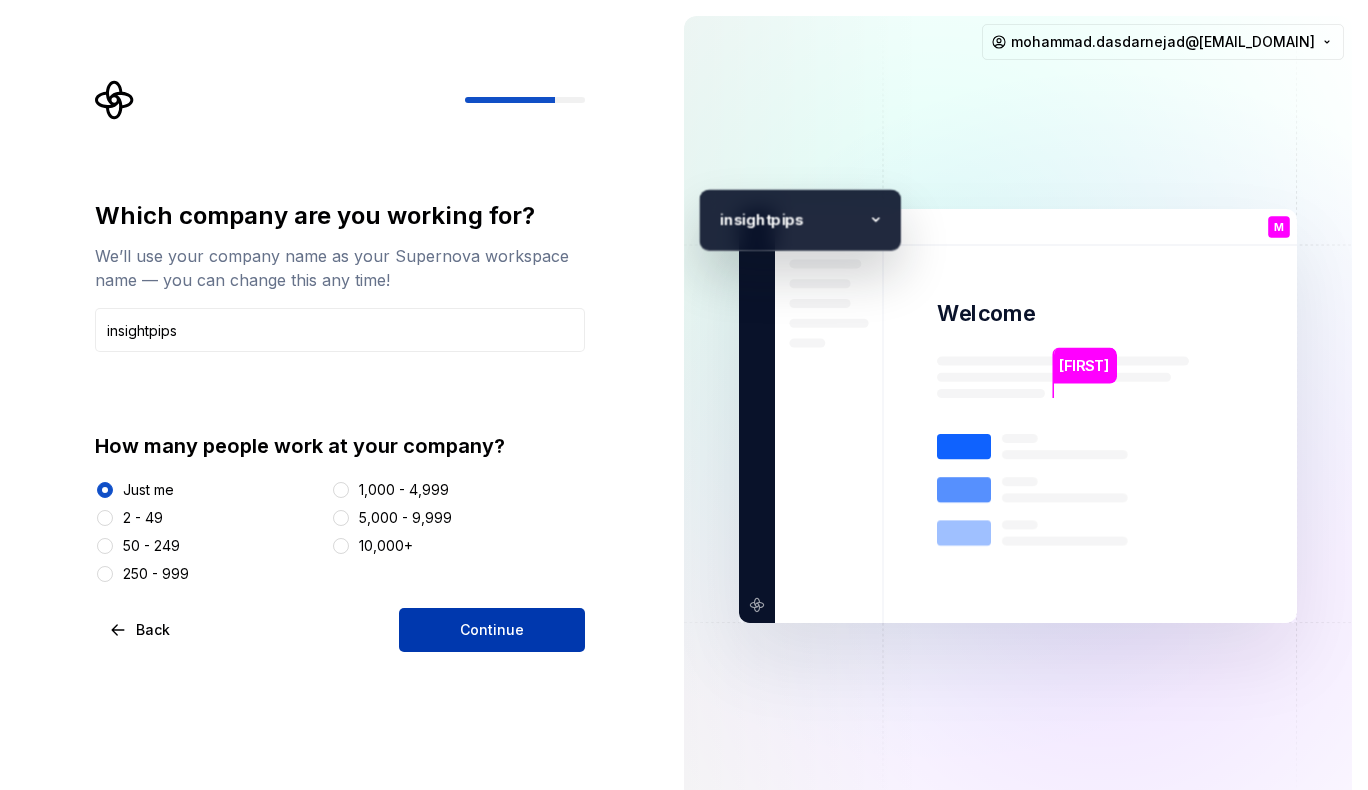 click on "Continue" at bounding box center (492, 630) 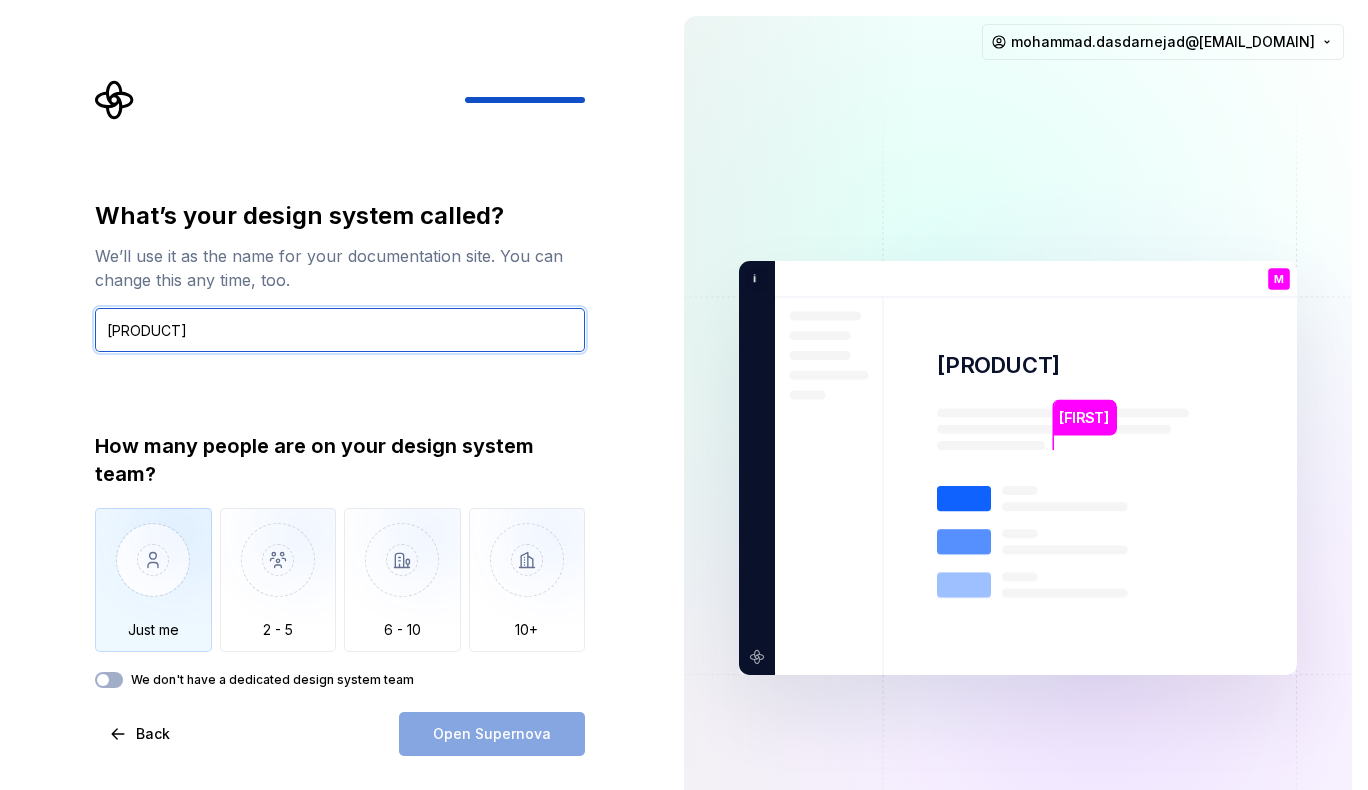 type on "[PRODUCT]" 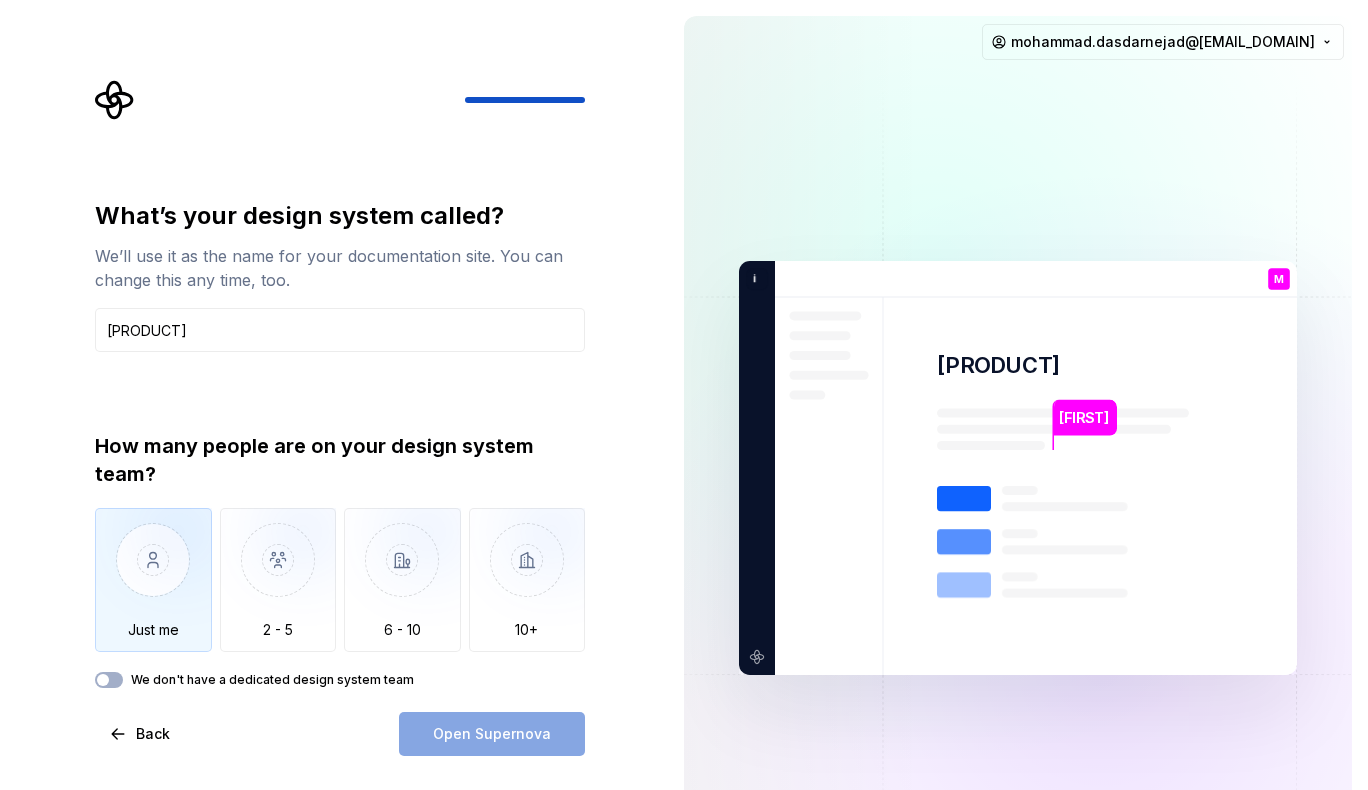 click at bounding box center (153, 575) 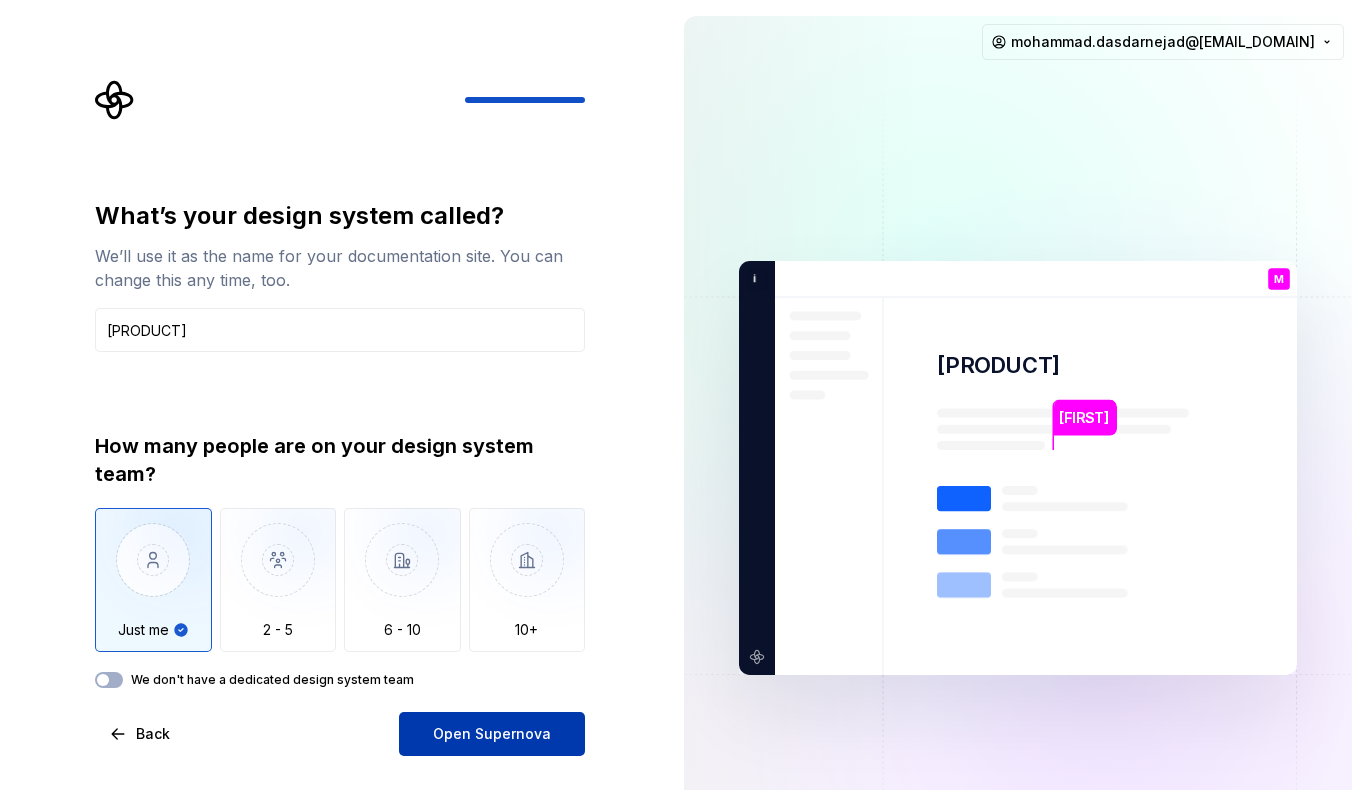 click on "Open Supernova" at bounding box center [492, 734] 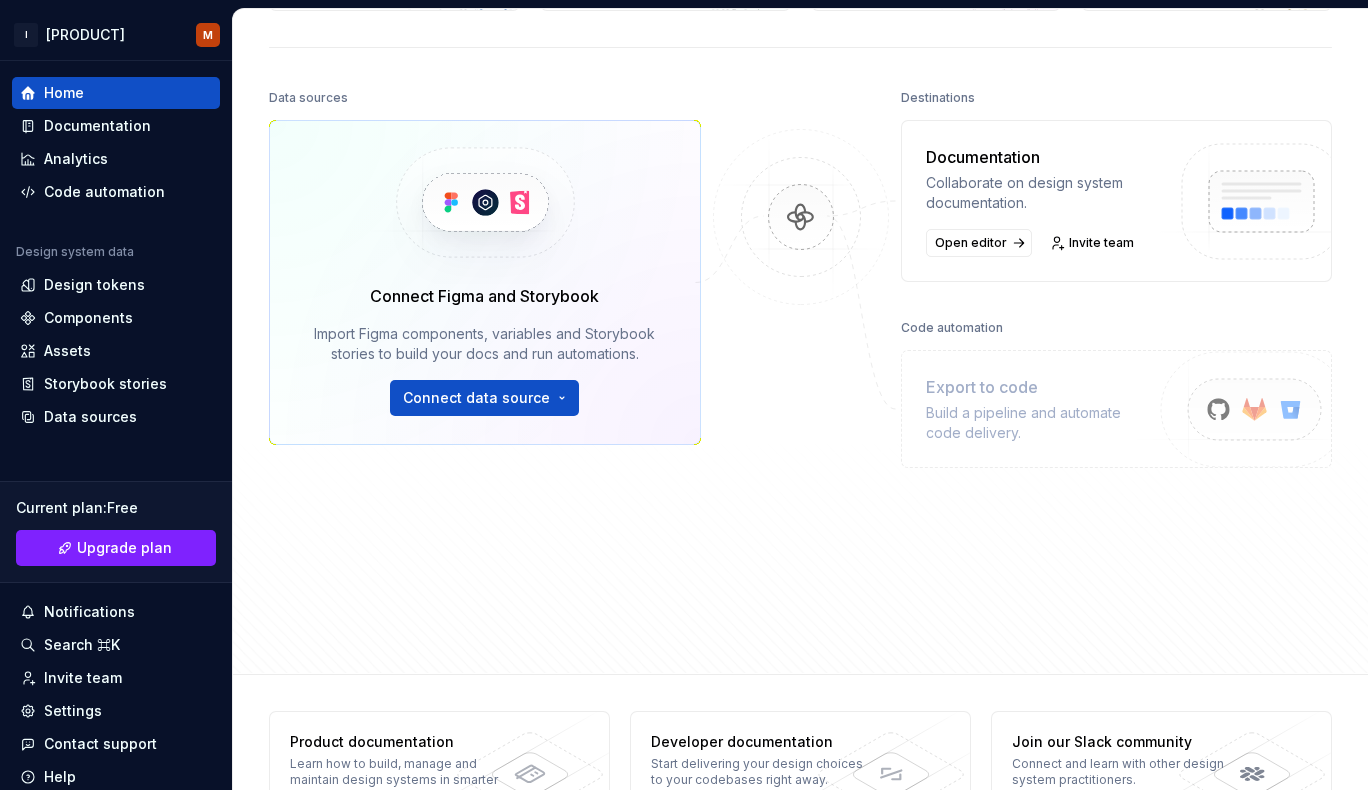 scroll, scrollTop: 0, scrollLeft: 0, axis: both 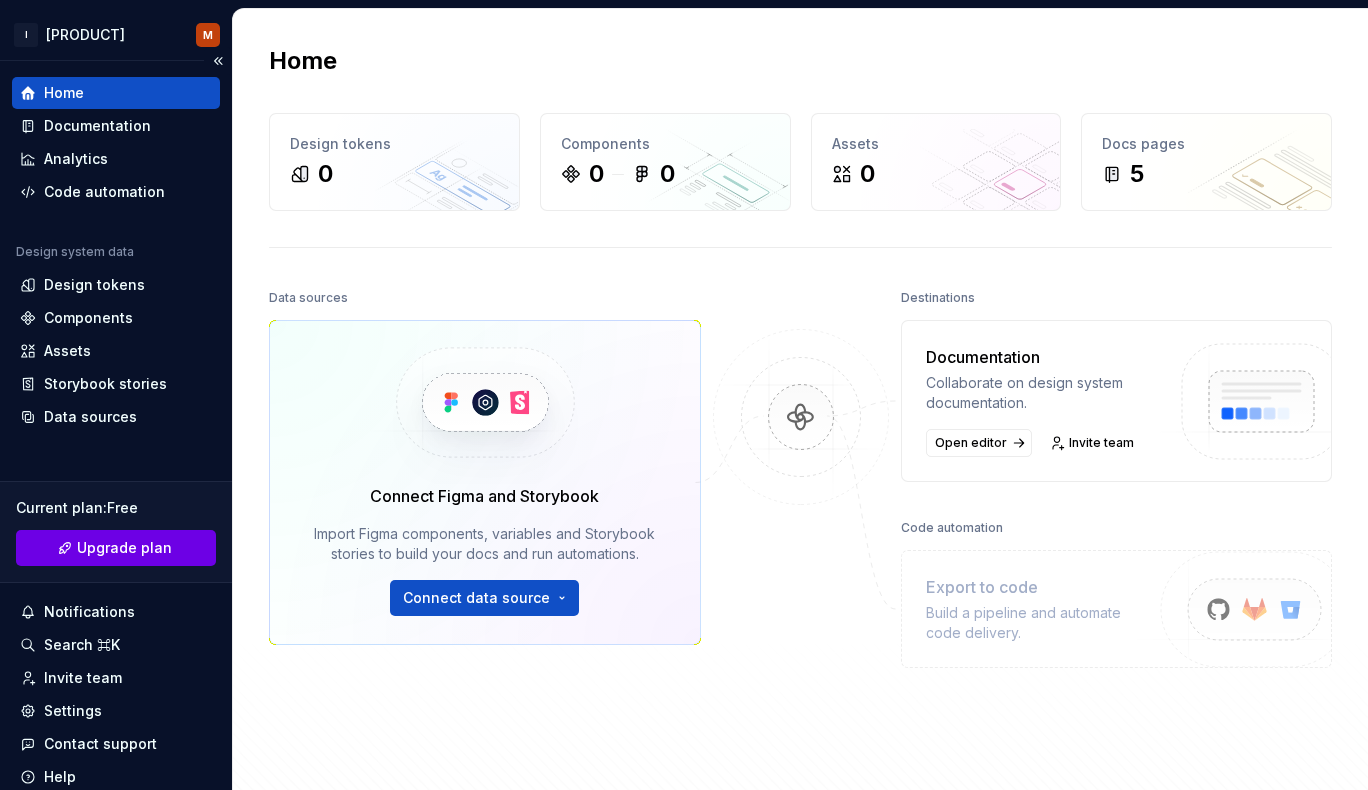 click on "Upgrade plan" at bounding box center (124, 548) 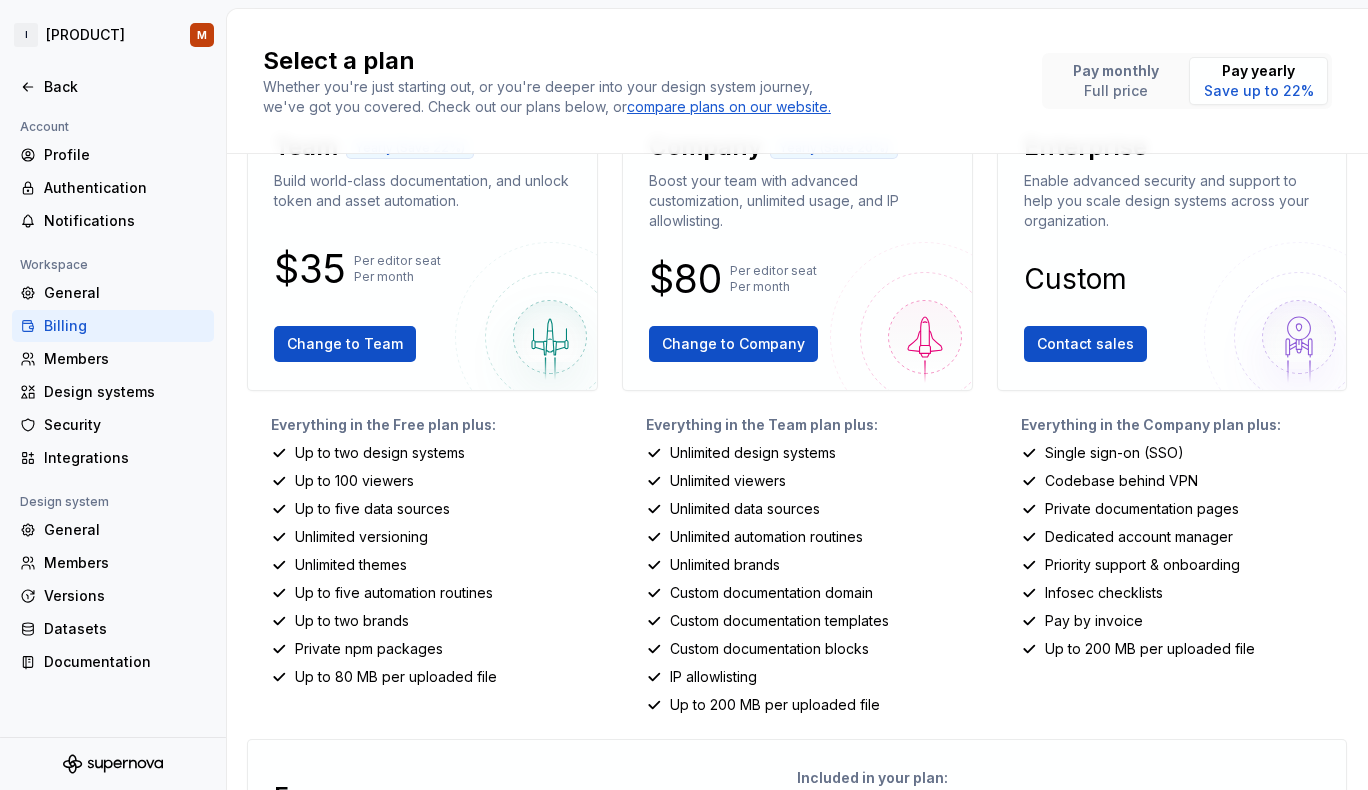 scroll, scrollTop: 0, scrollLeft: 0, axis: both 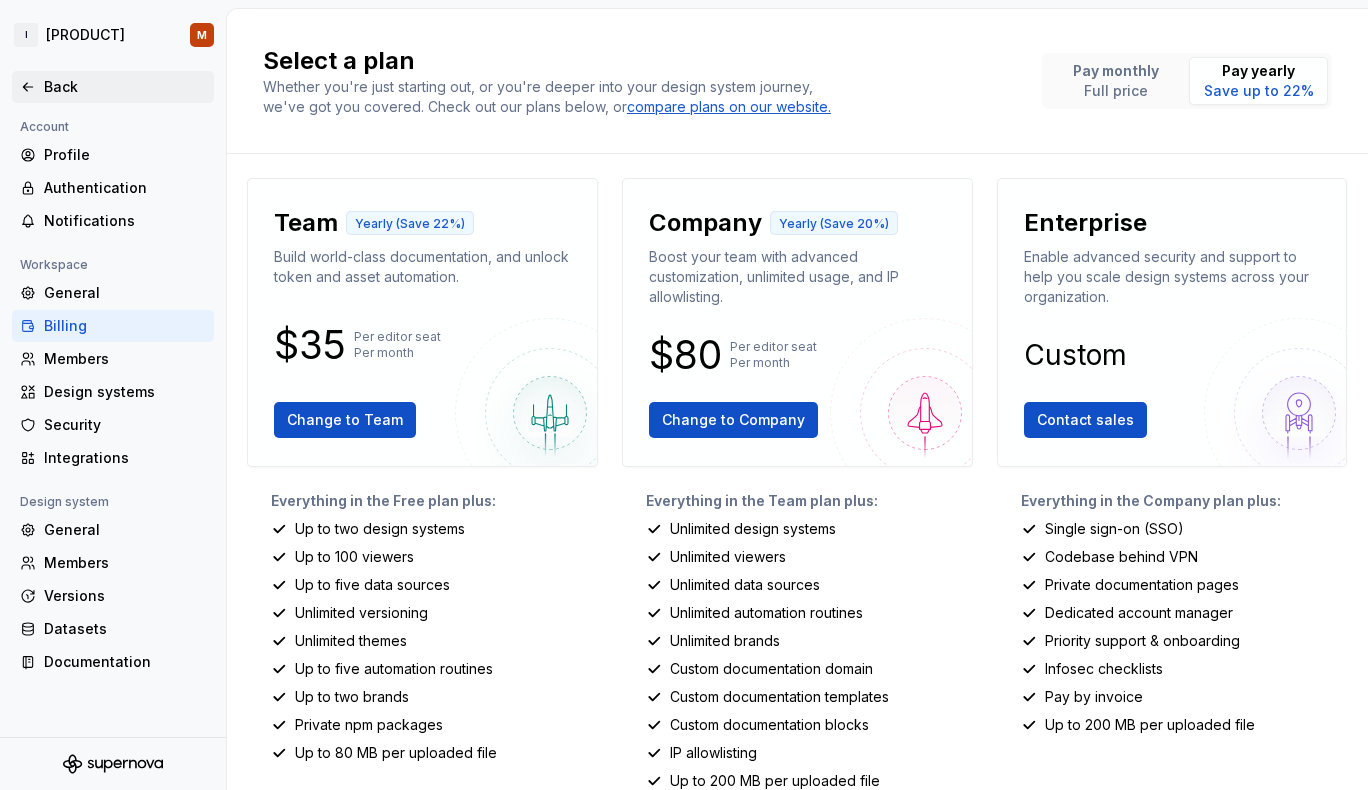 click 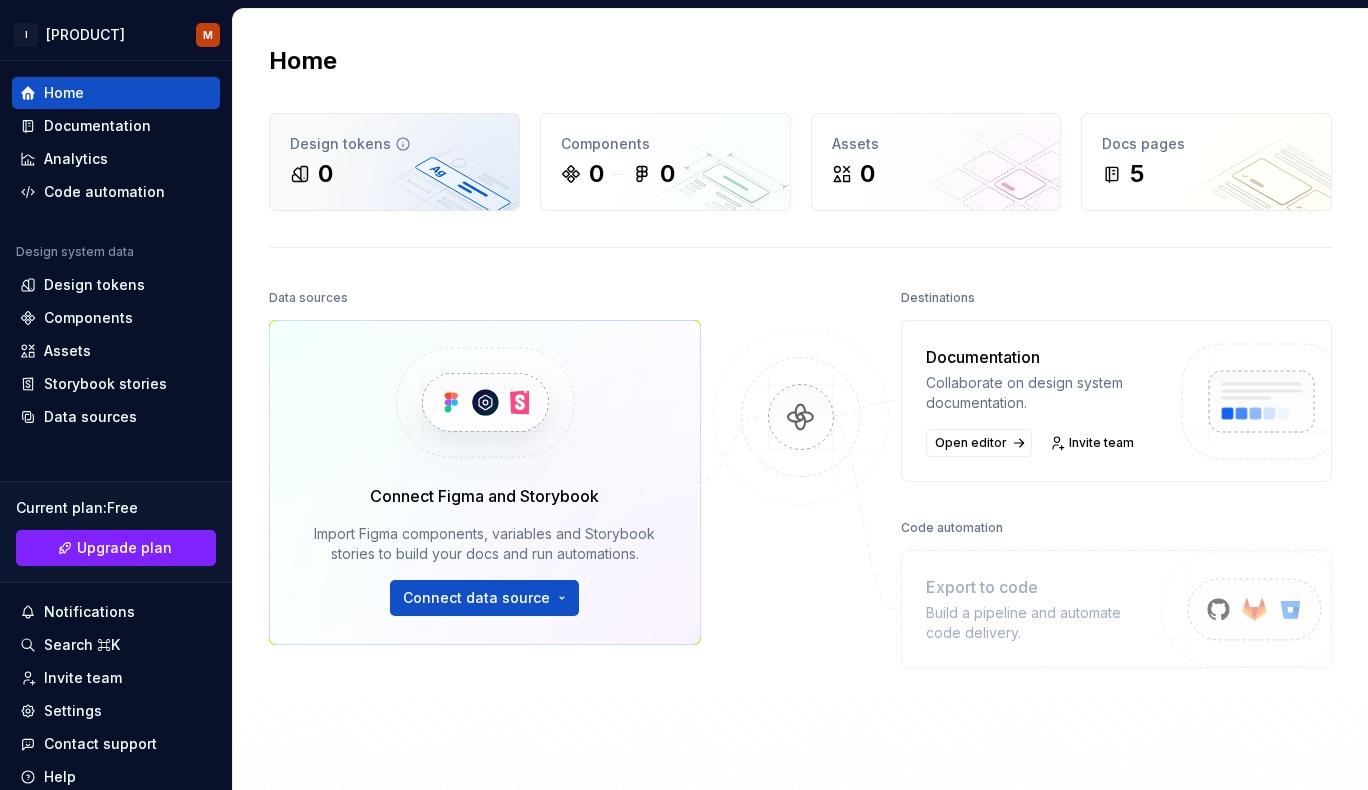 click on "Design tokens 0" at bounding box center (394, 162) 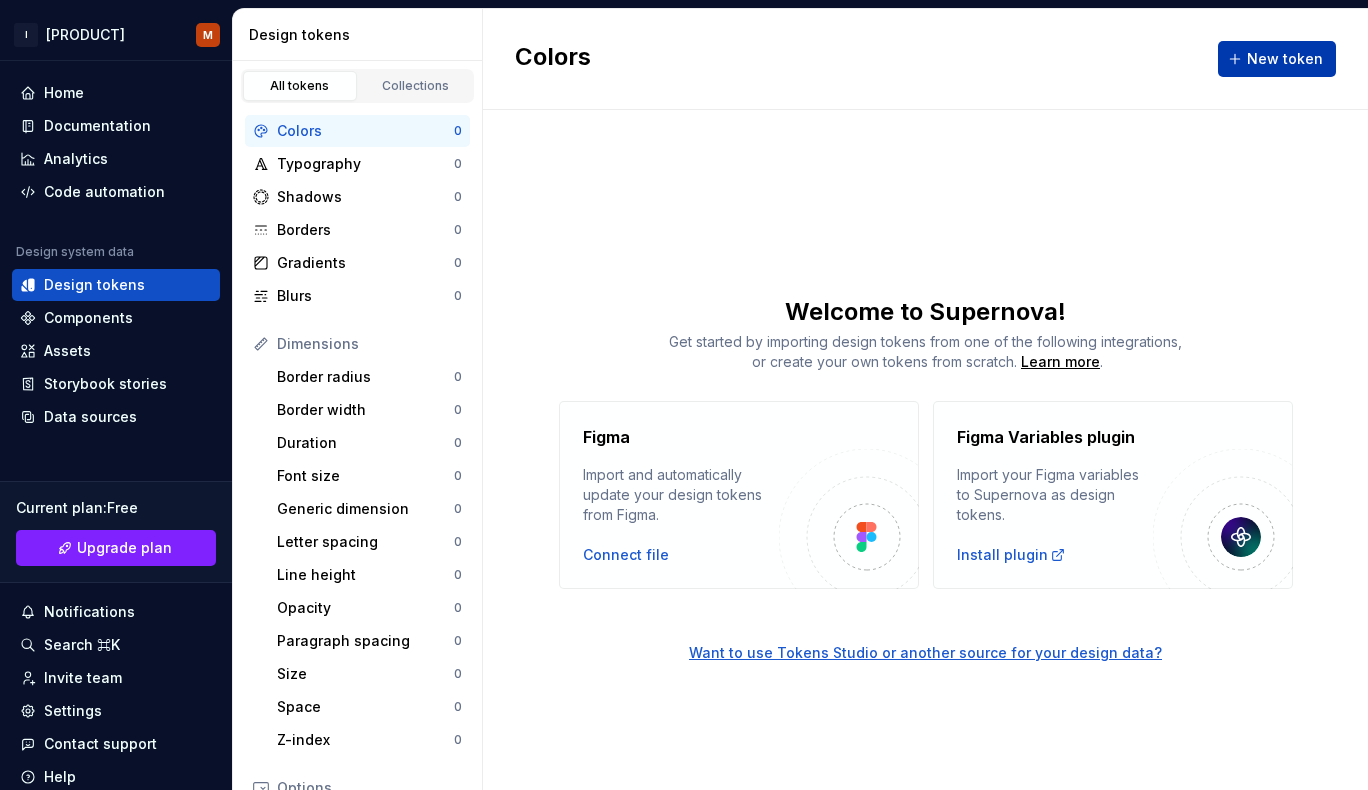 click on "New token" at bounding box center [1277, 59] 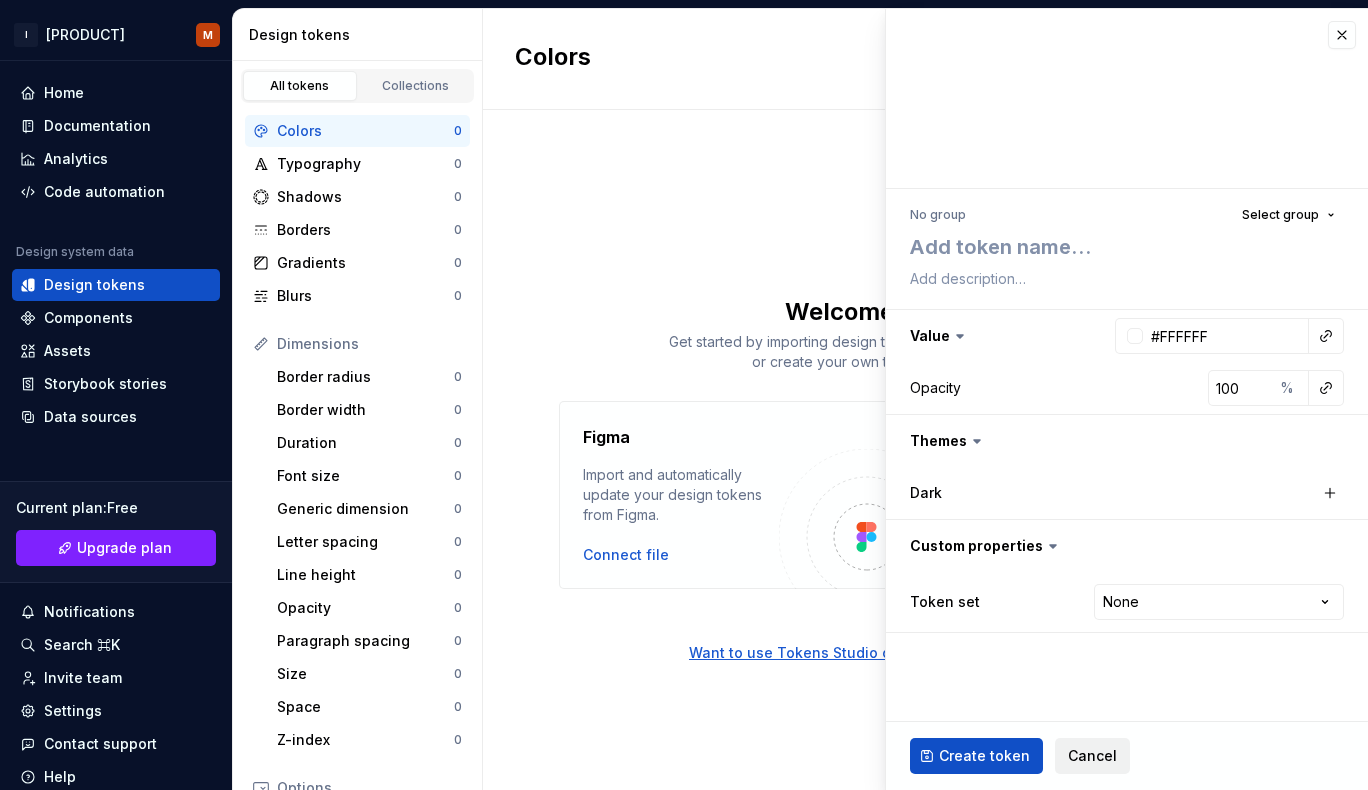 click on "Cancel" at bounding box center (1092, 756) 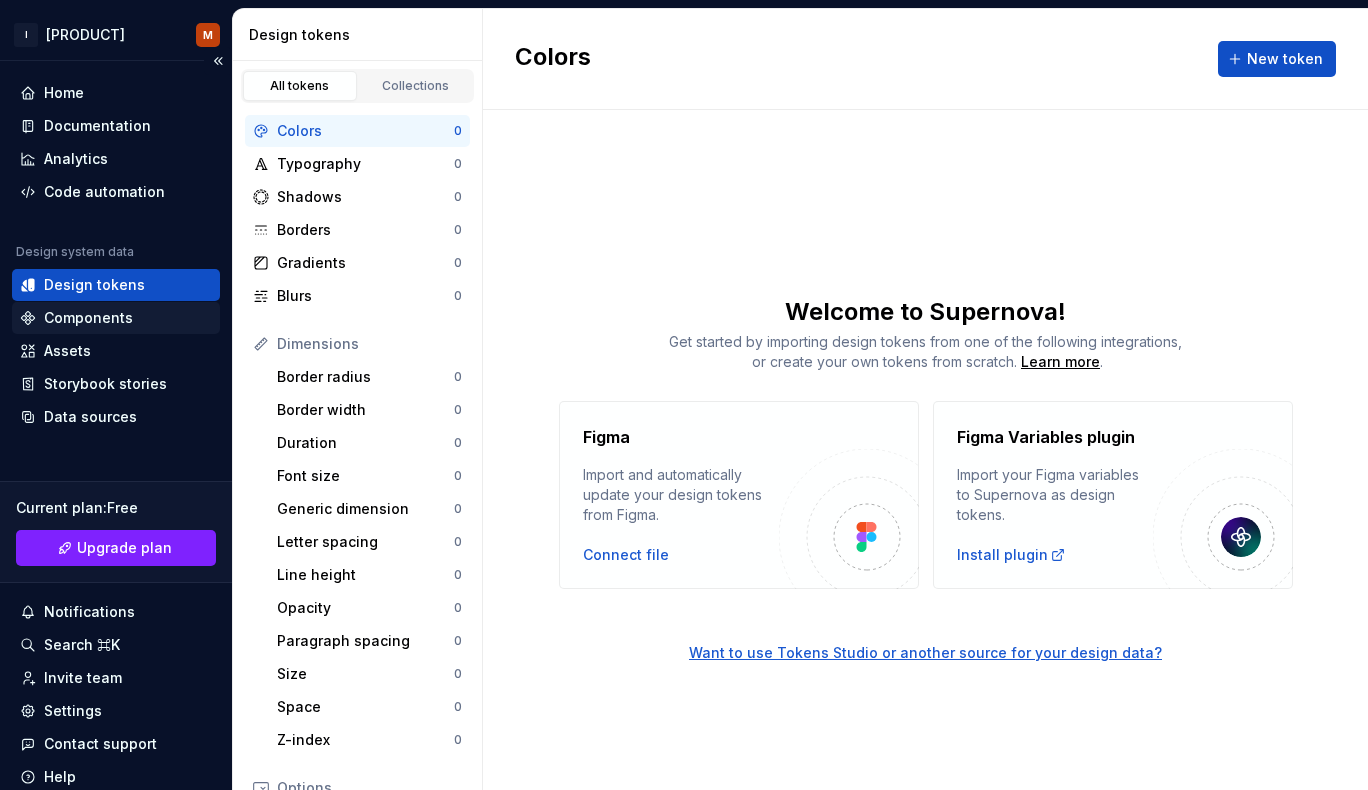 click on "Components" at bounding box center (88, 318) 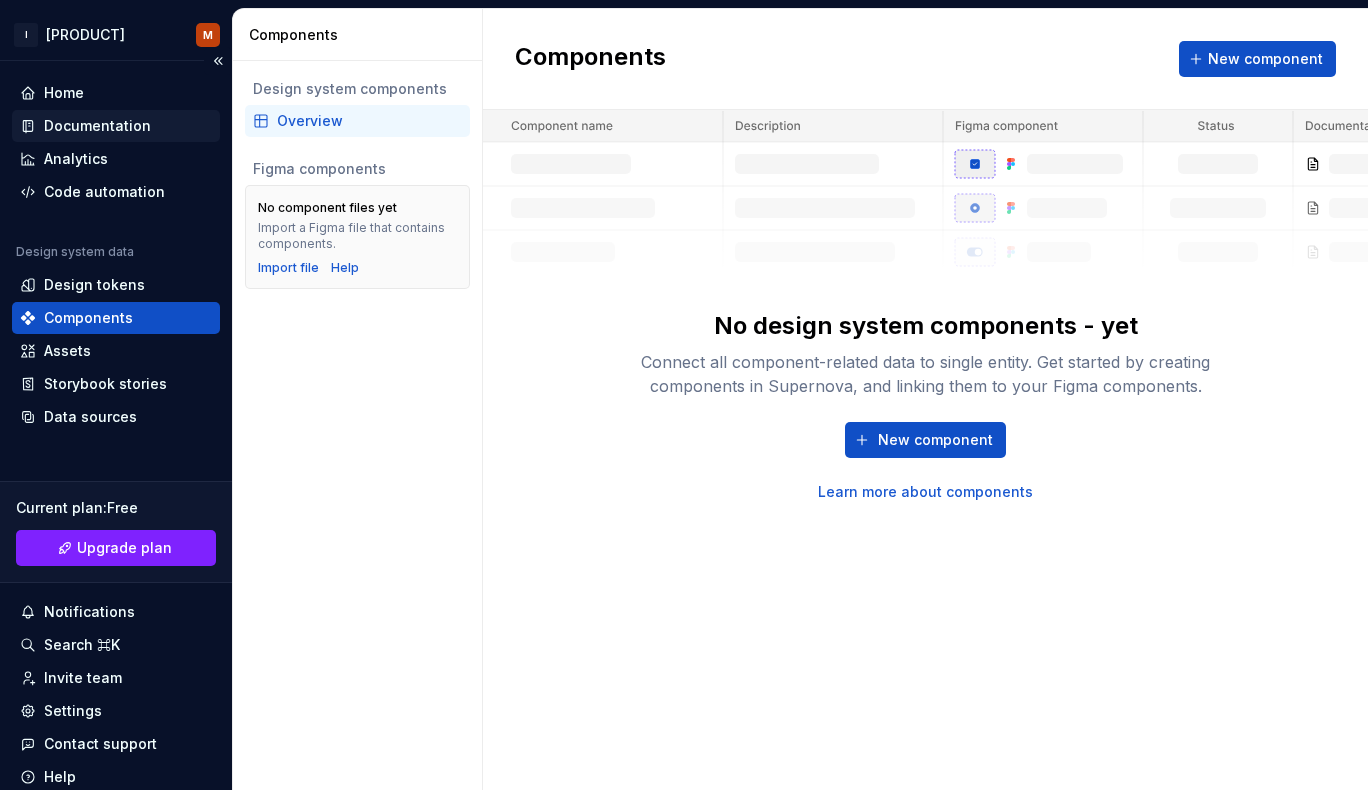 click on "Documentation" at bounding box center (97, 126) 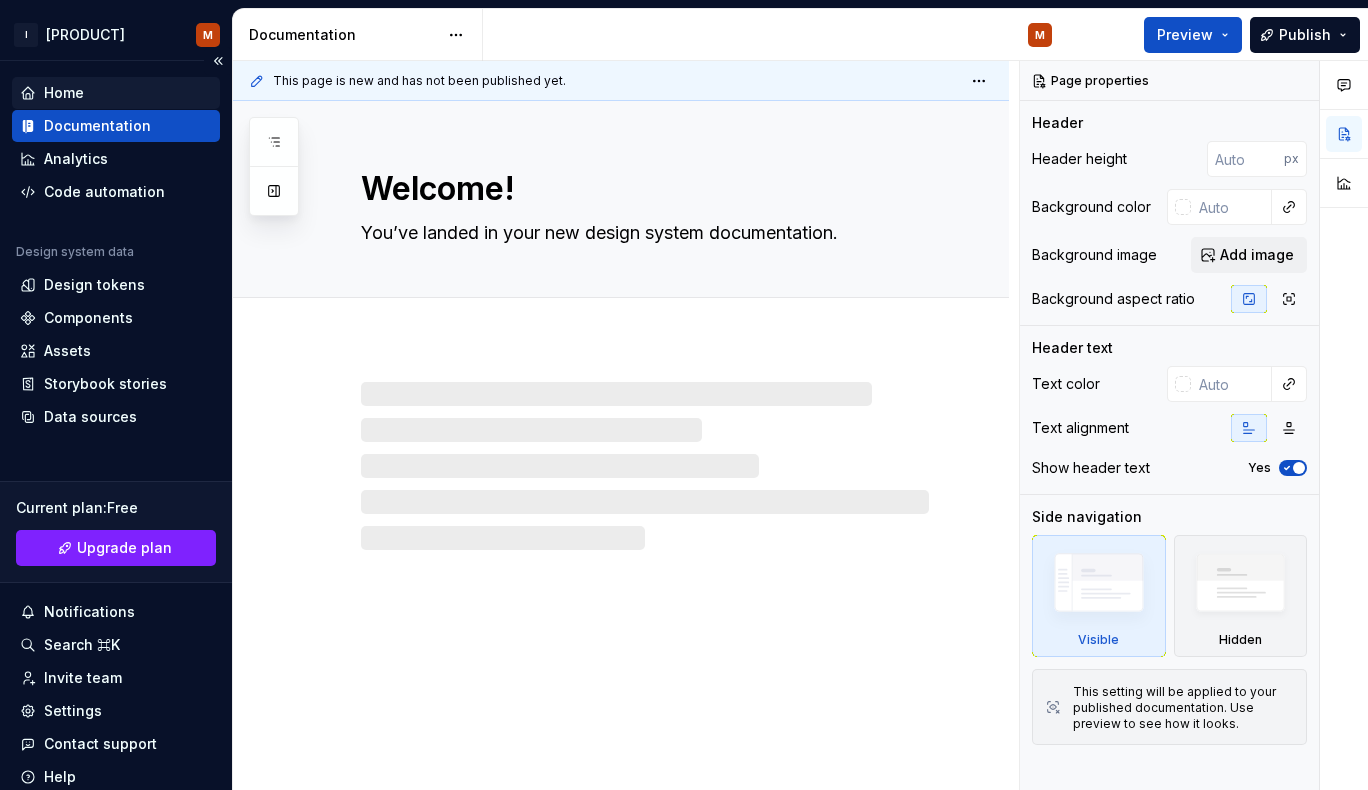 click on "Home" at bounding box center [116, 93] 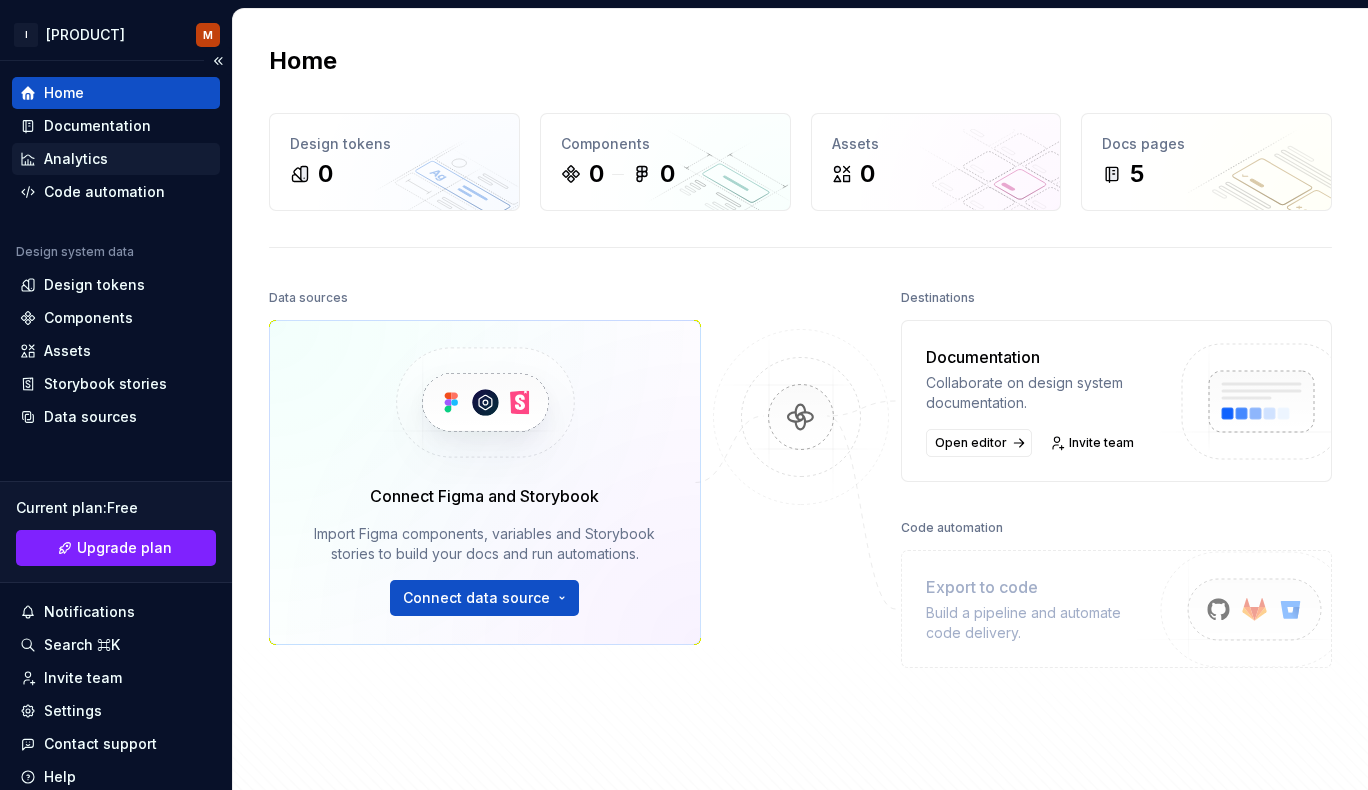 click on "Analytics" at bounding box center (76, 159) 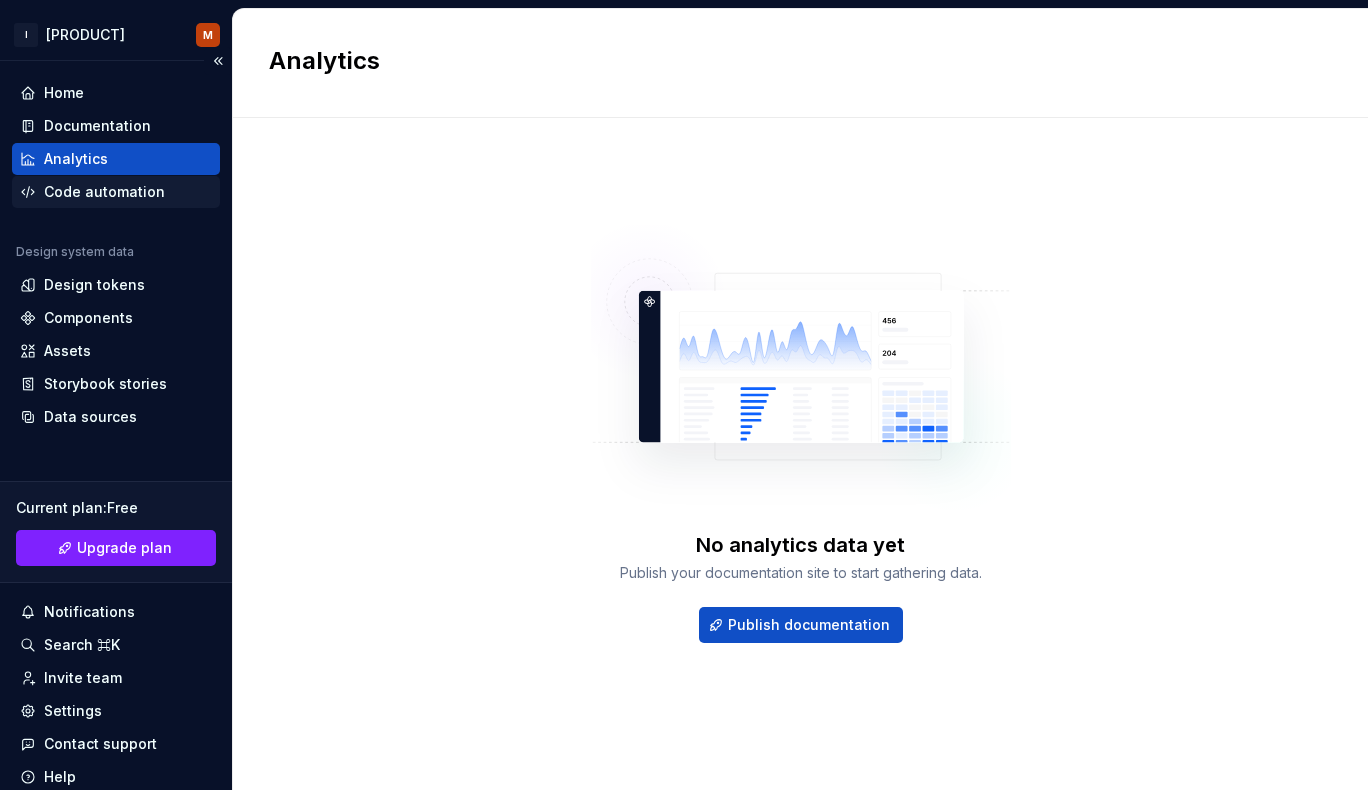 click on "Code automation" at bounding box center (116, 192) 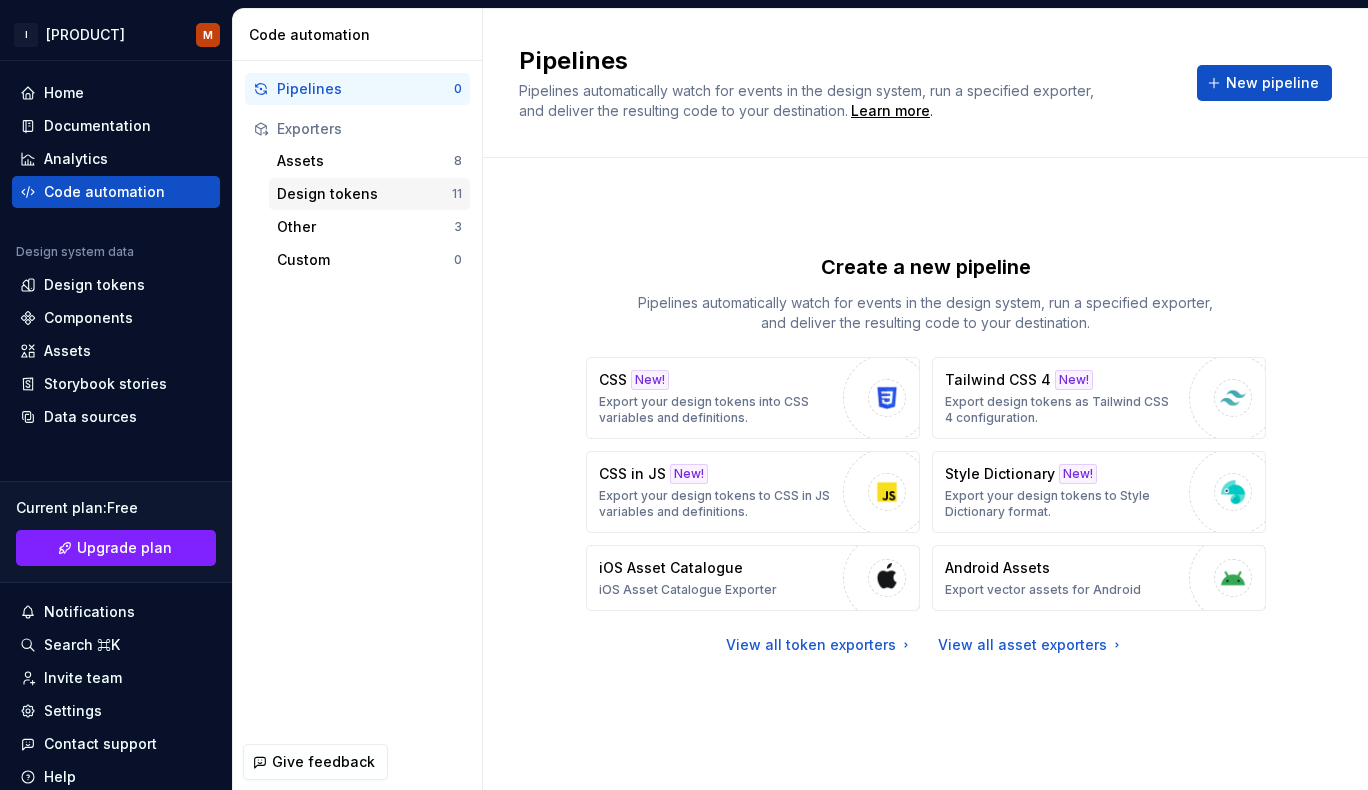 click on "Design tokens" at bounding box center [364, 194] 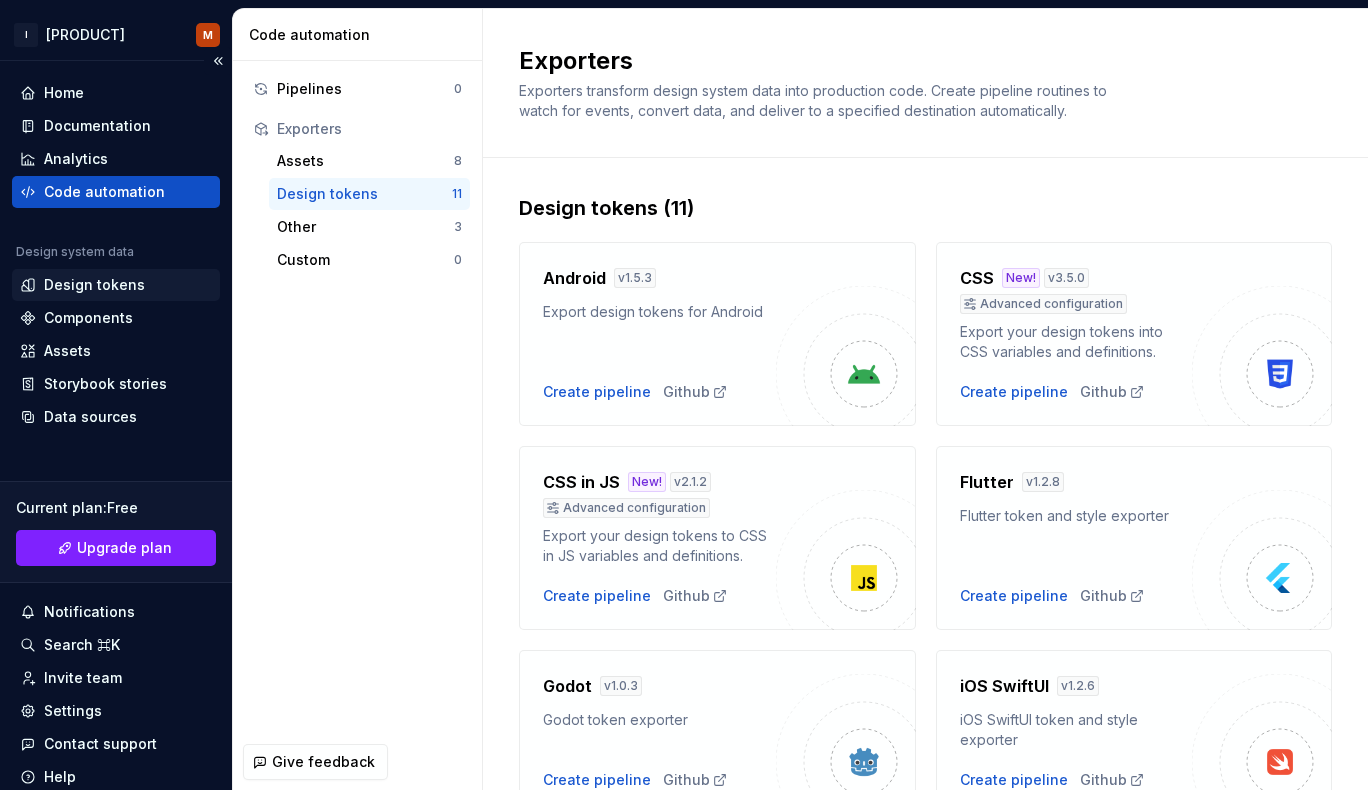 click on "Design tokens" at bounding box center [94, 285] 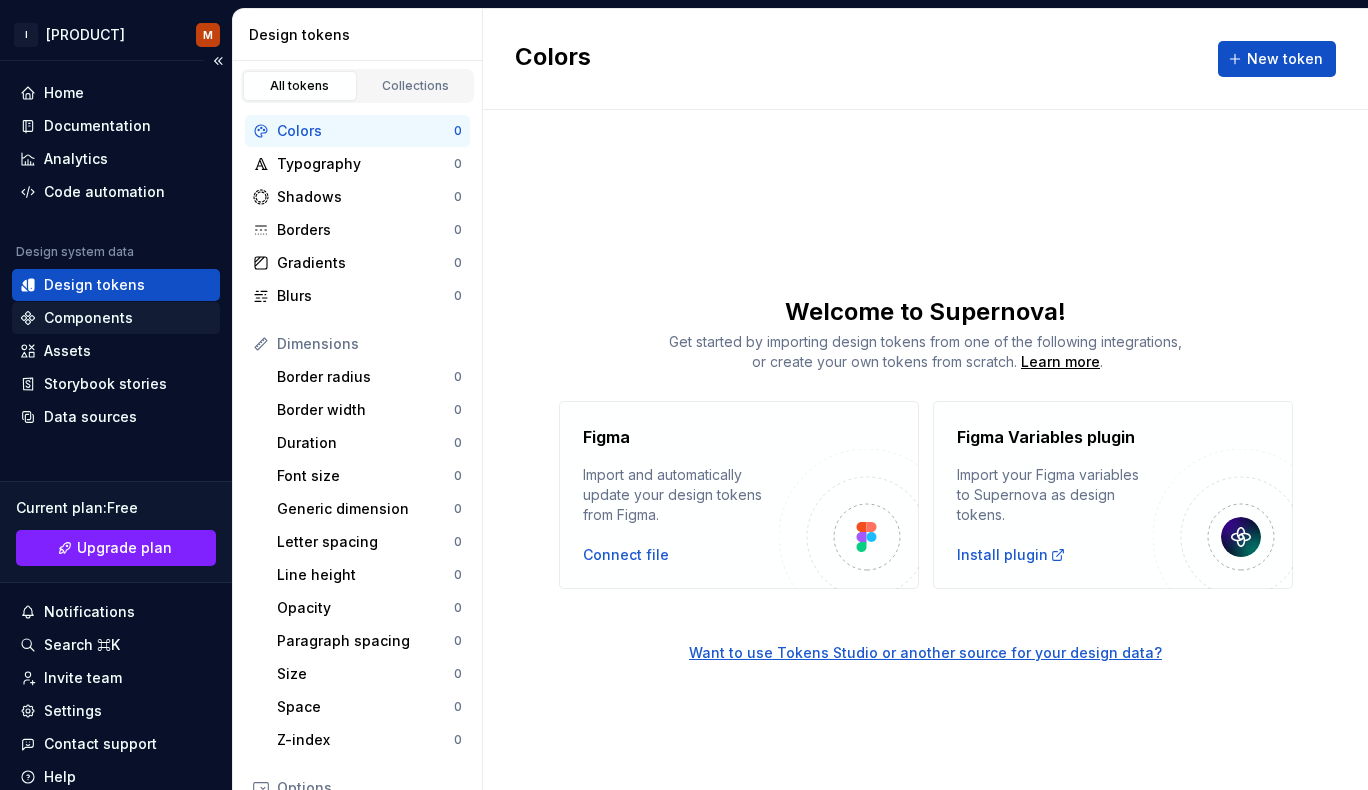 click on "Components" at bounding box center (88, 318) 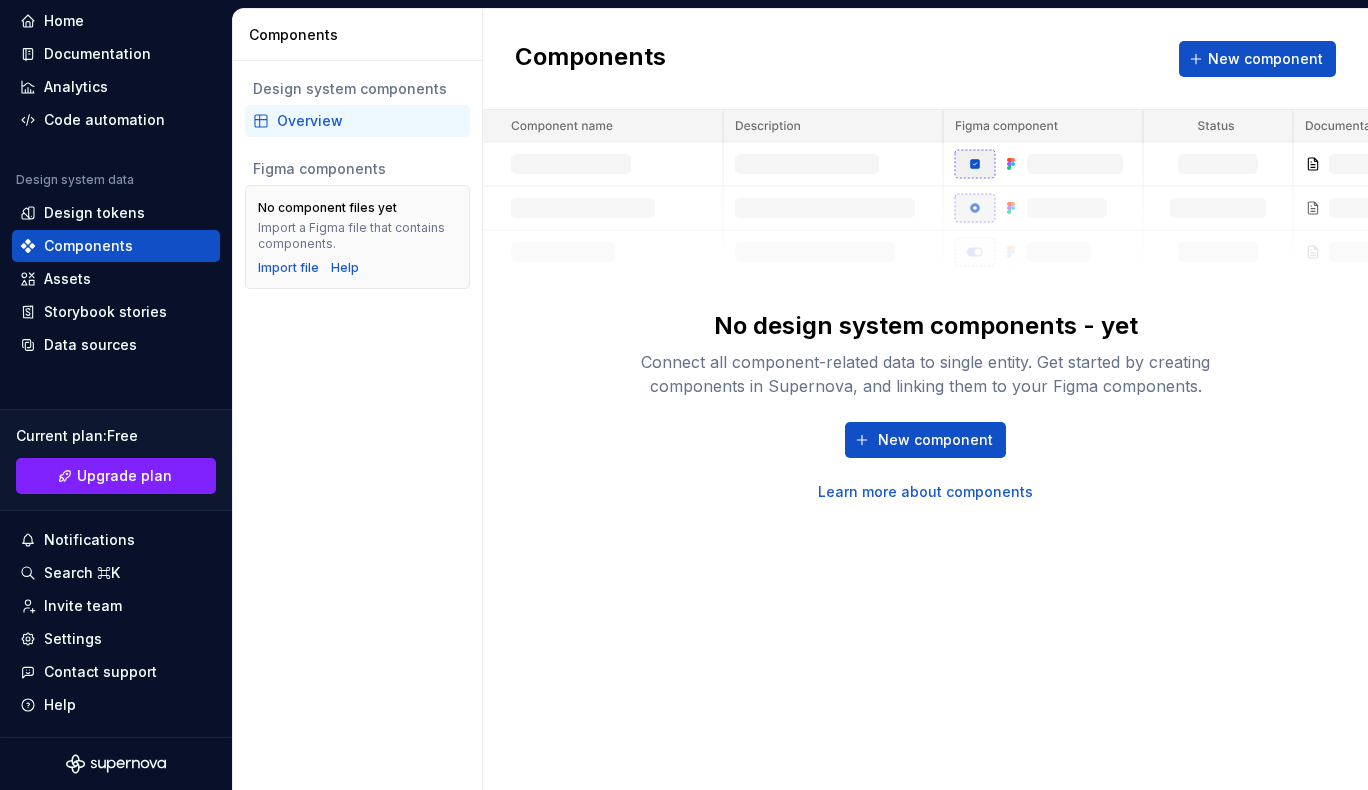 scroll, scrollTop: 0, scrollLeft: 0, axis: both 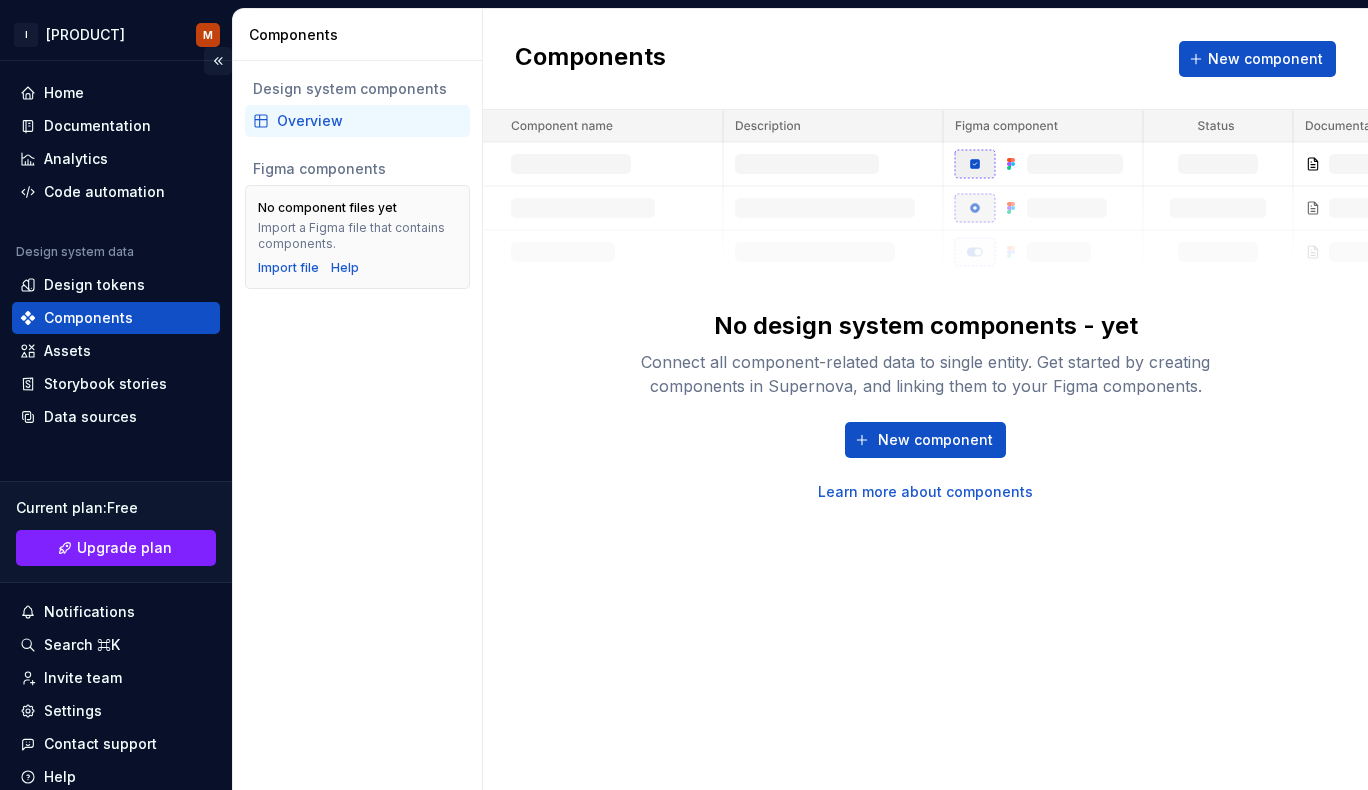 click at bounding box center (218, 61) 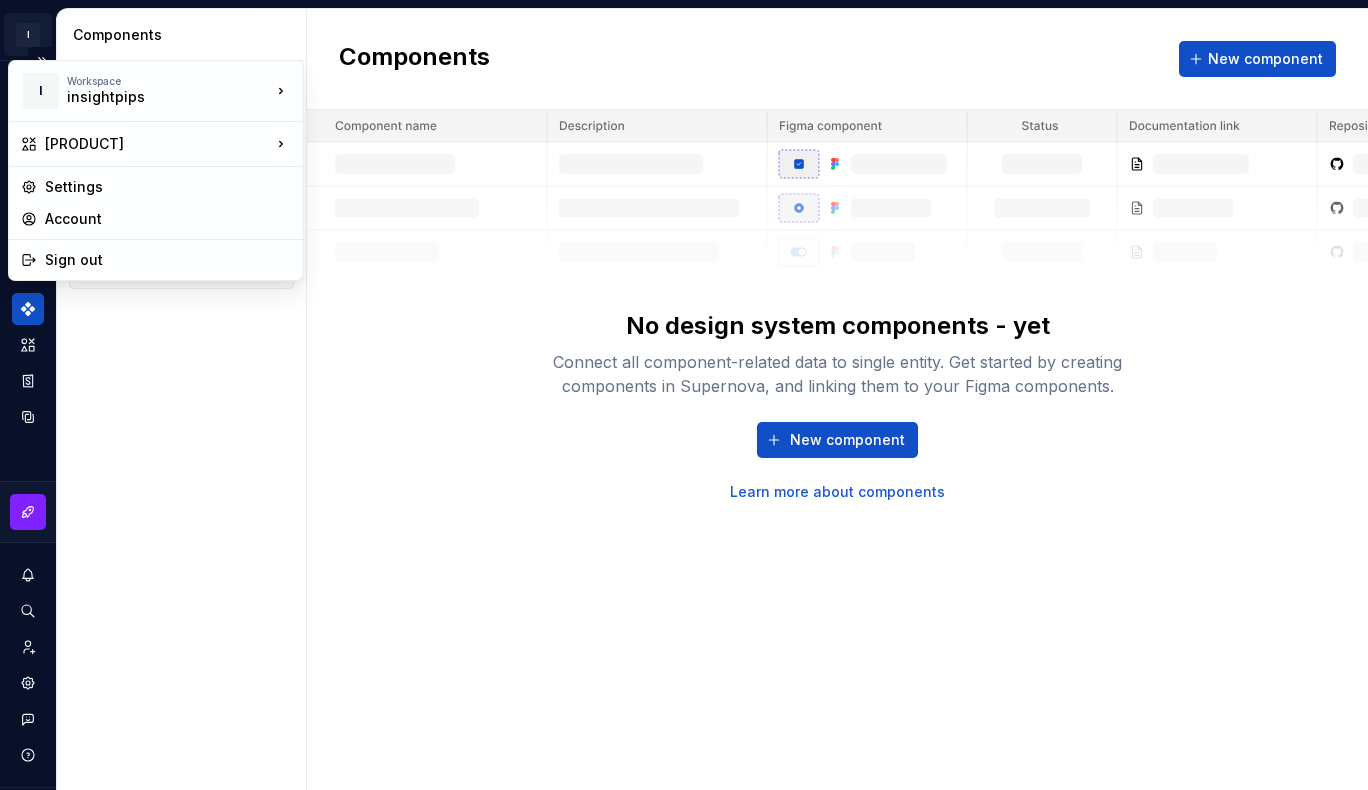 click on "I [PRODUCT] M Design system data Components Design system components Overview Figma components No component files yet Import a Figma file that contains components. Import file Help Components New component No design system components - yet Connect all component-related data to single entity. Get started by creating components in Supernova, and linking them to your Figma components. New component Learn more about components * I Workspace [COMPANY] [PRODUCT] Settings Account Sign out" at bounding box center [684, 395] 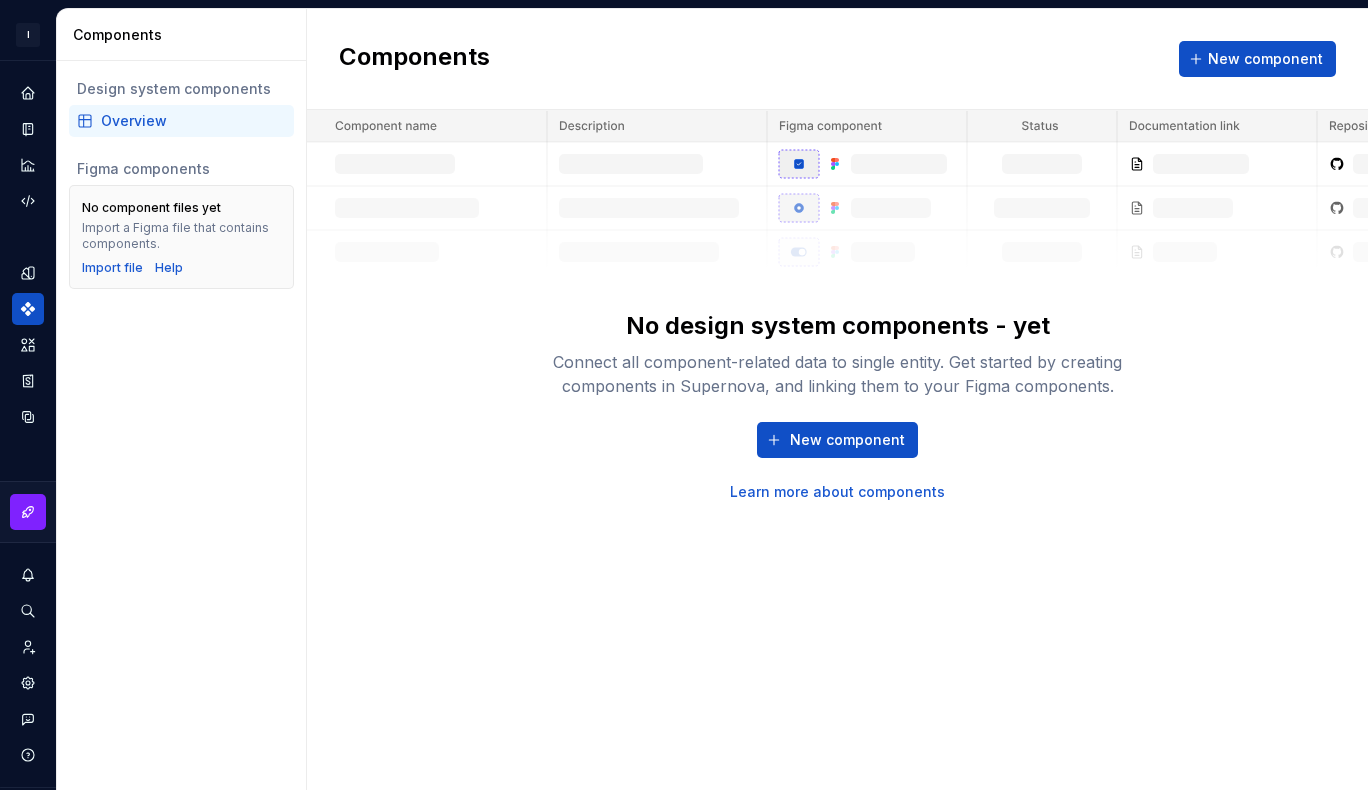 click on "I insightpips-mobileApp M Design system data Components Design system components Overview Figma components No component files yet Import a Figma file that contains components. Import file Help Components New component No design system components - yet Connect all component-related data to single entity. Get started by creating components in Supernova, and linking them to your Figma components. New component Learn more about components   *" at bounding box center (684, 395) 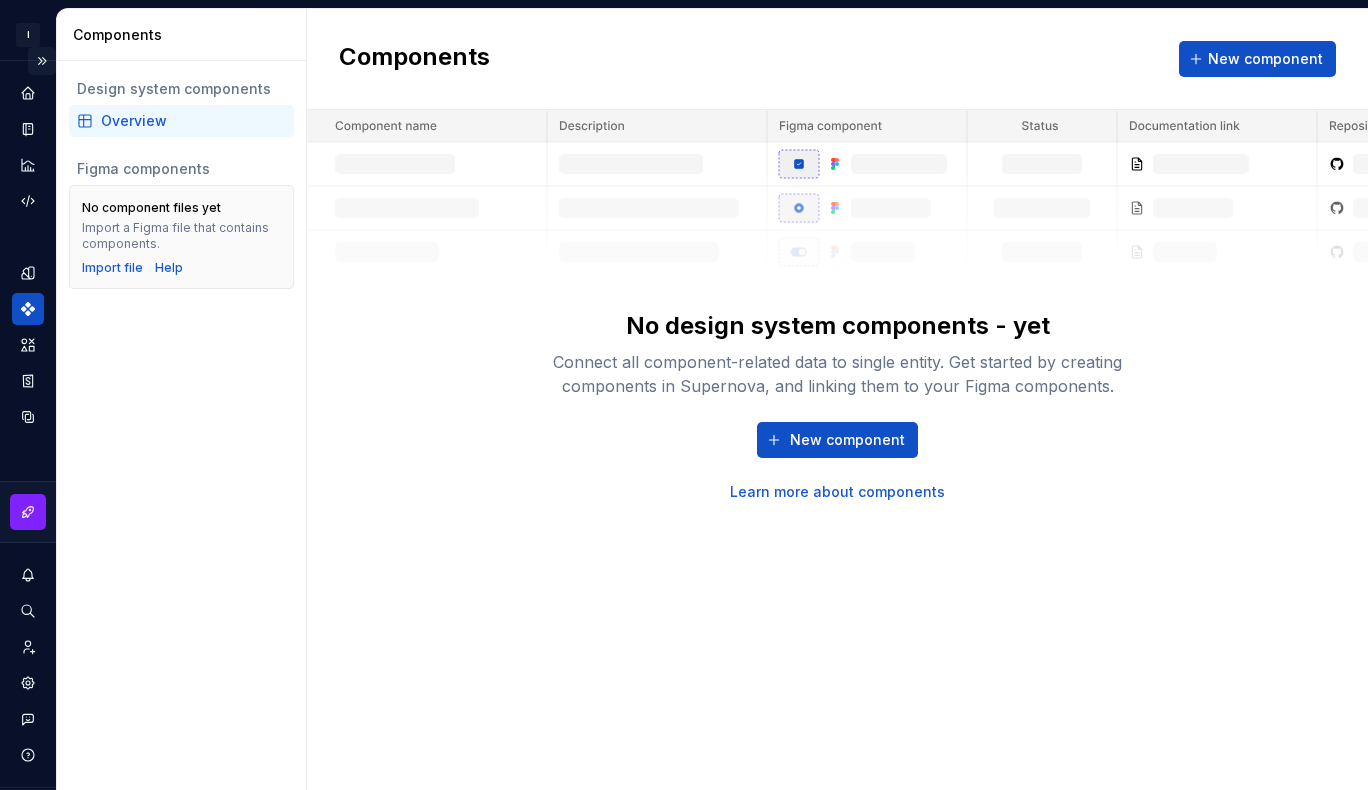click at bounding box center [42, 61] 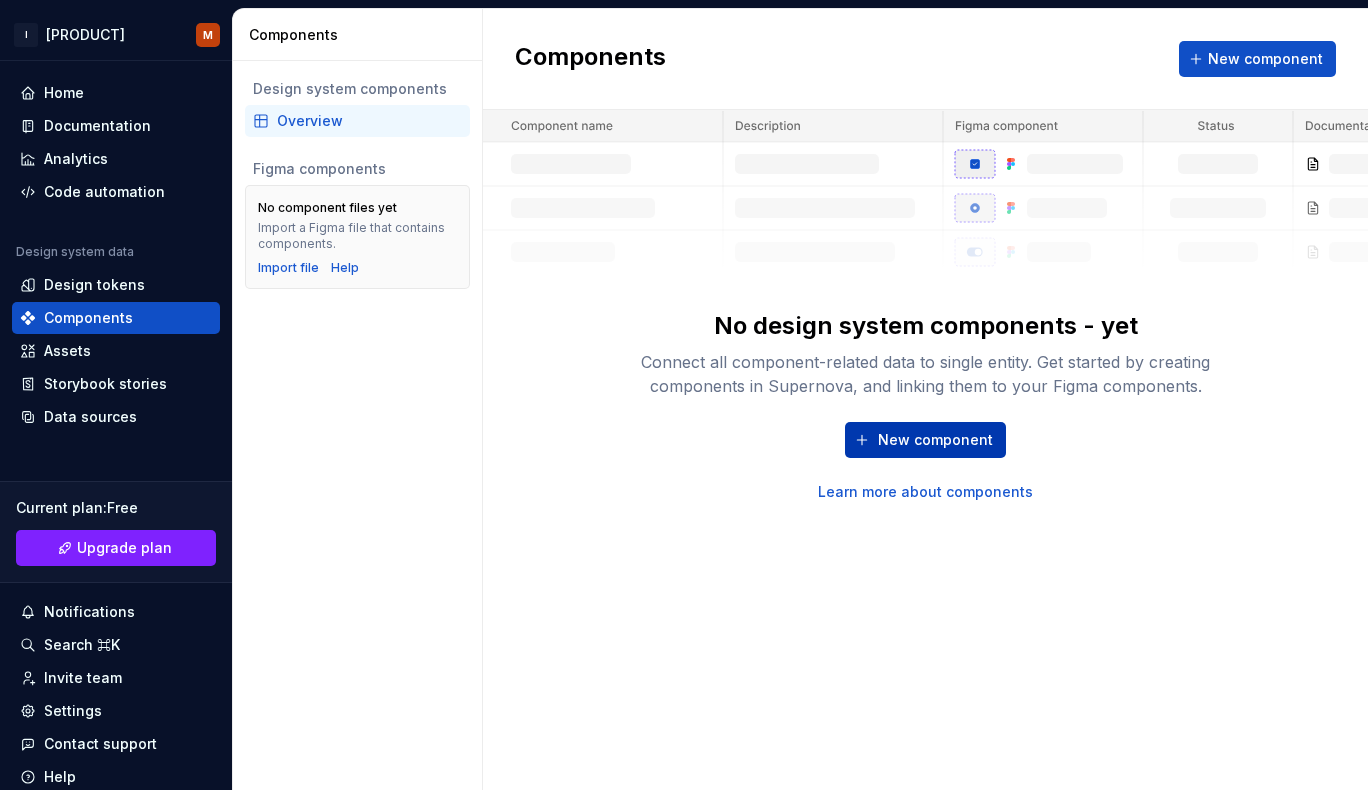 click on "New component" at bounding box center [935, 440] 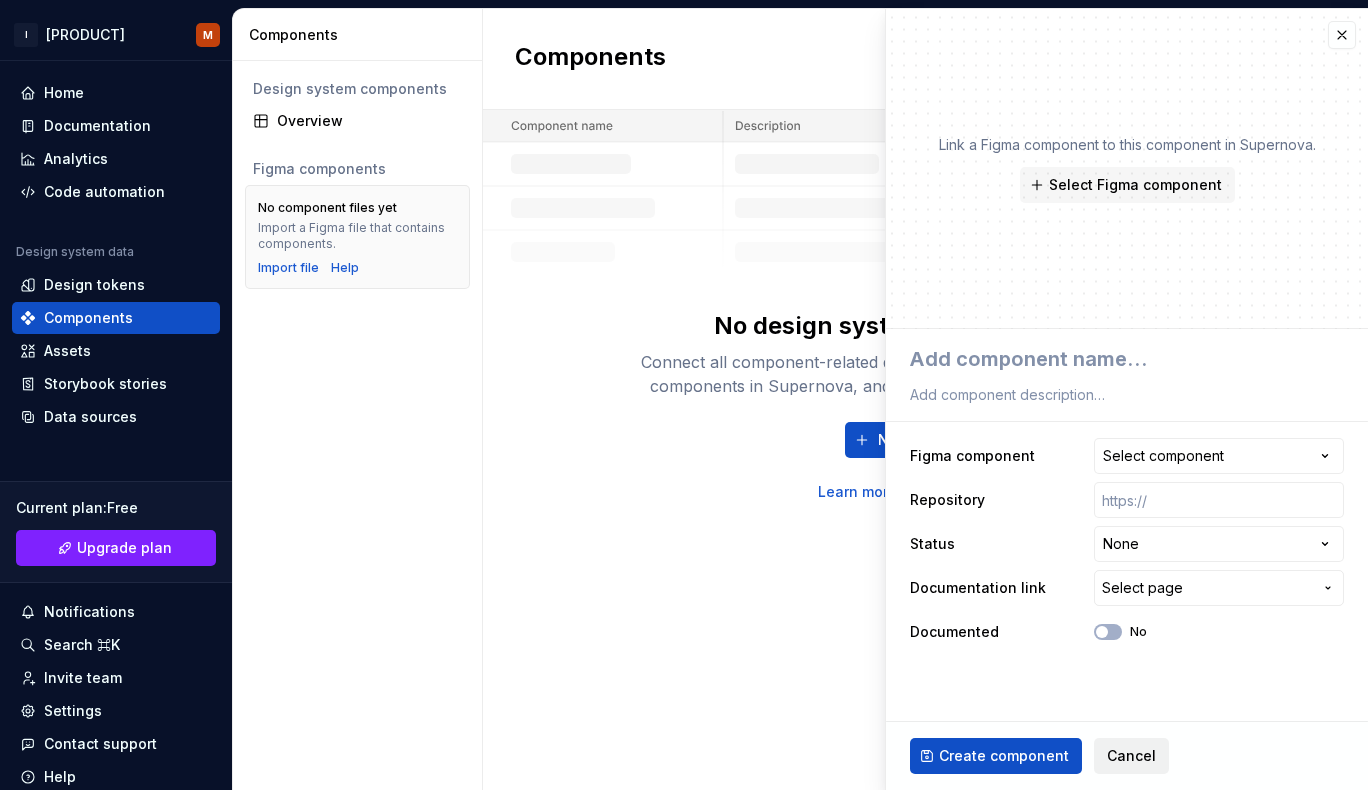 click on "Cancel" at bounding box center [1131, 756] 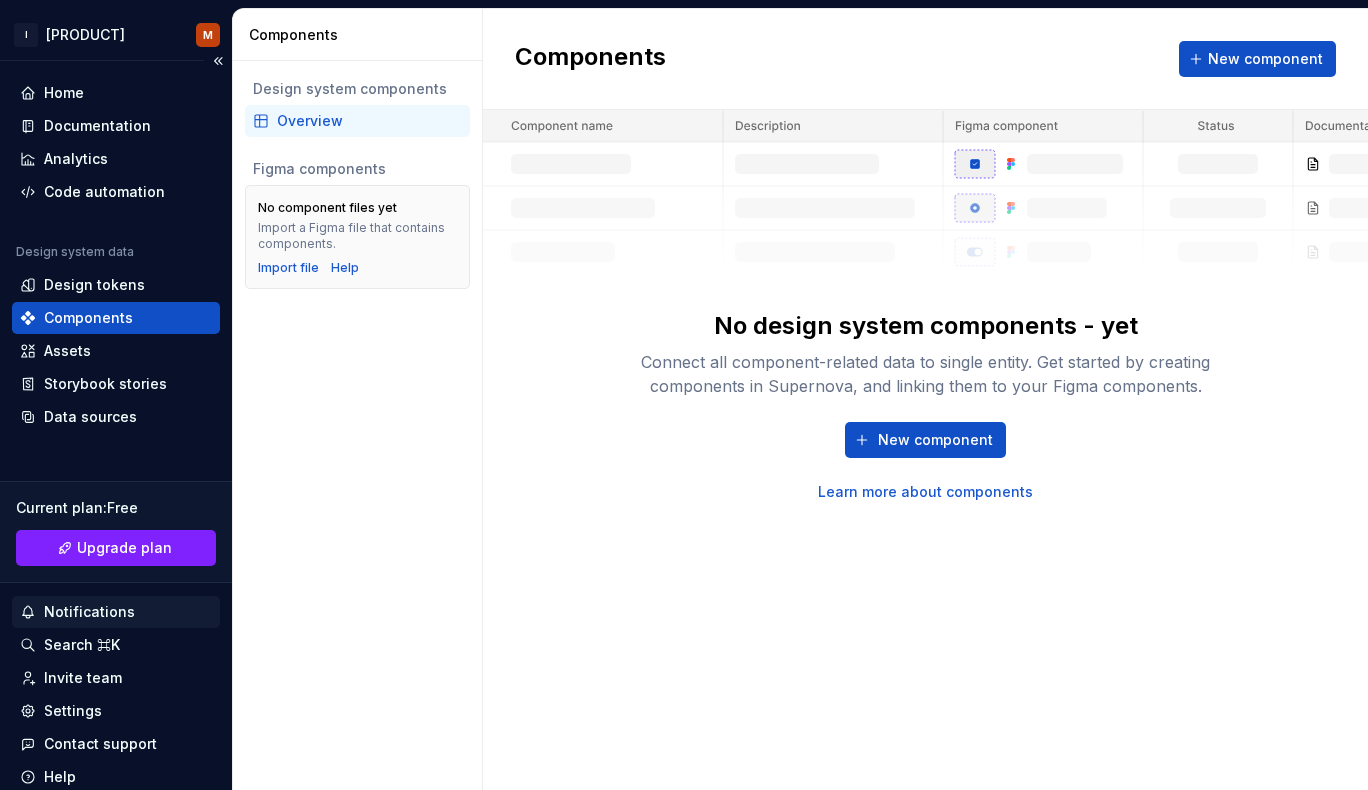 click on "Notifications" at bounding box center [89, 612] 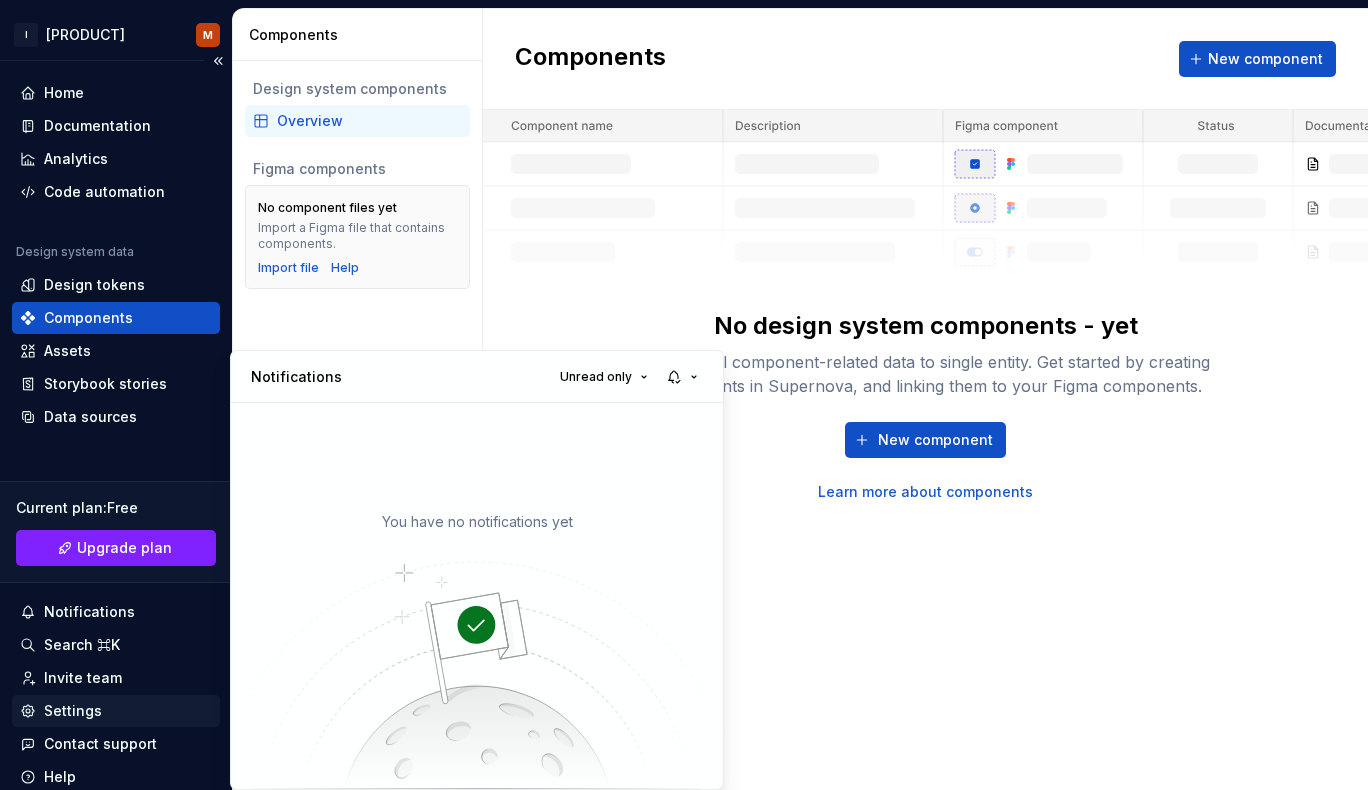 click on "I [PRODUCT] M Home Documentation Analytics Code automation Design system data Design tokens Components Assets Storybook stories Data sources Current plan : Free Upgrade plan Notifications Search ⌘K Invite team Settings Contact support Help Components Design system components Overview Figma components No component files yet Import a Figma file that contains components. Import file Help Components New component No design system components - yet Connect all component-related data to single entity. Get started by creating components in Supernova, and linking them to your Figma components. New component Learn more about components * Notifications Unread only You have no notifications yet" at bounding box center [684, 395] 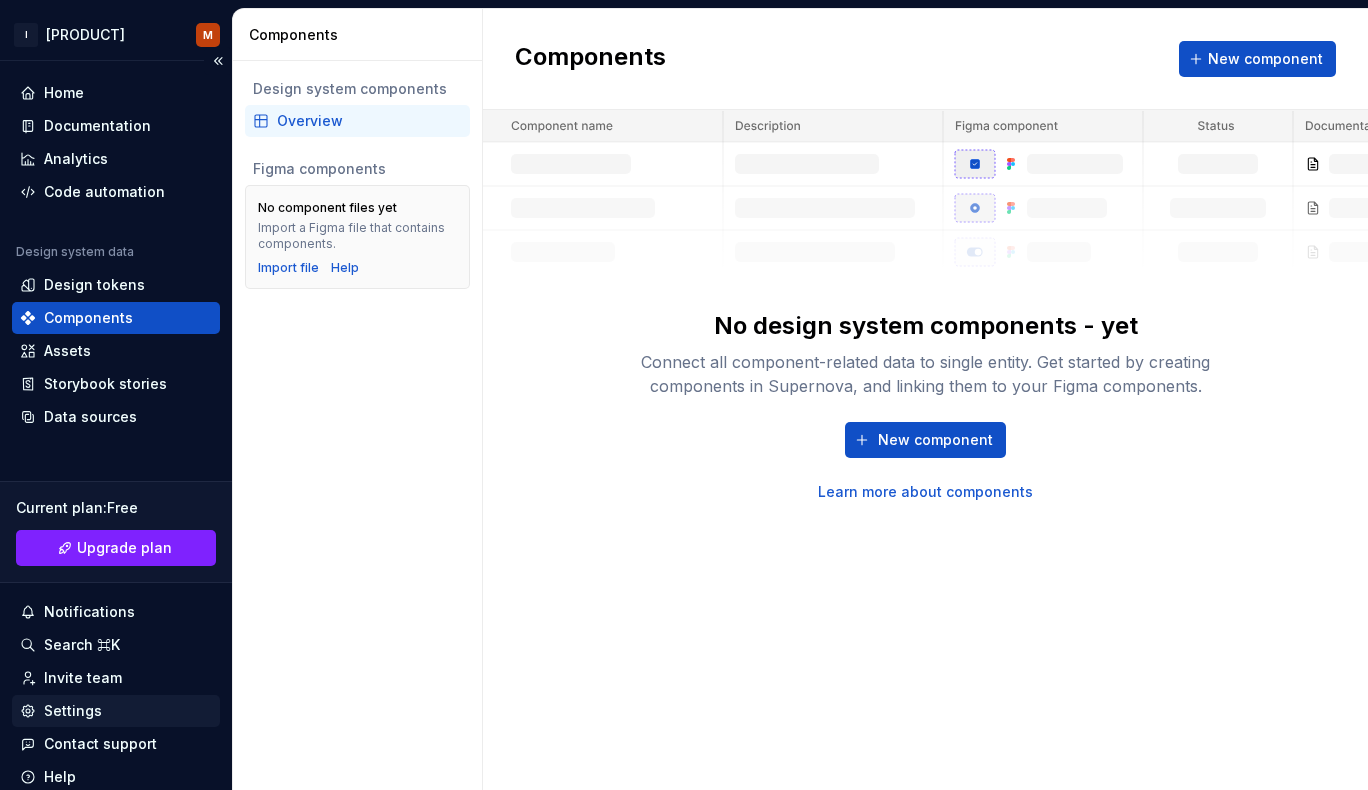 click on "Settings" at bounding box center [73, 711] 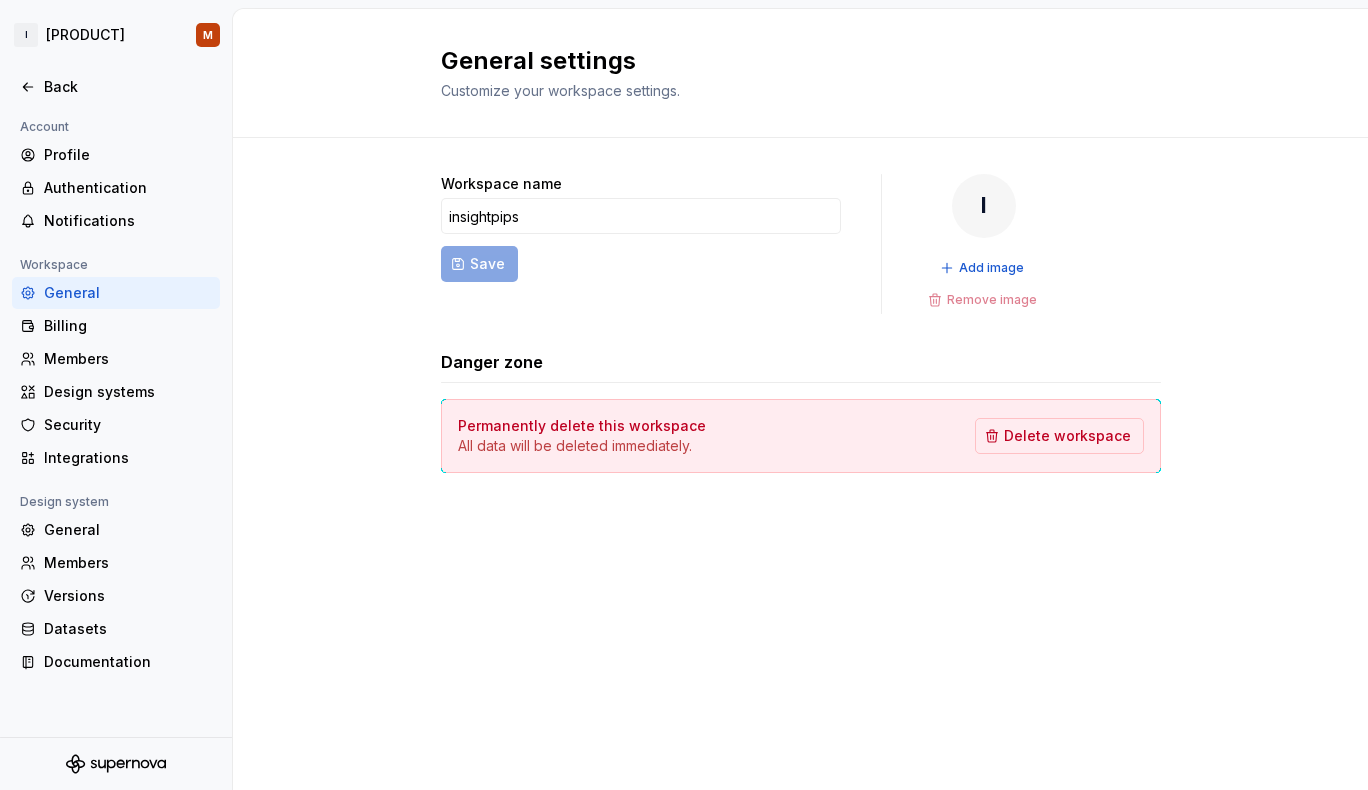 click at bounding box center [116, 66] 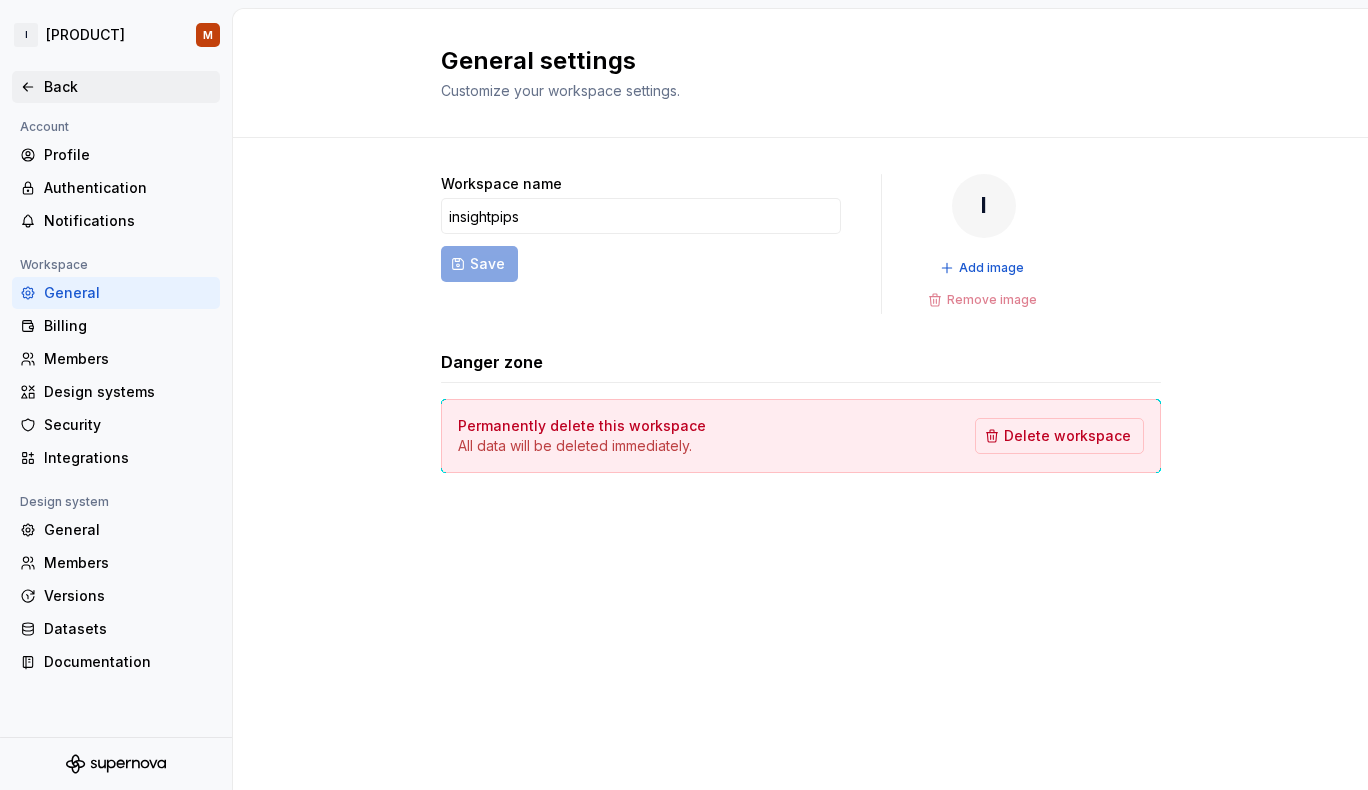 click on "Back" at bounding box center [128, 87] 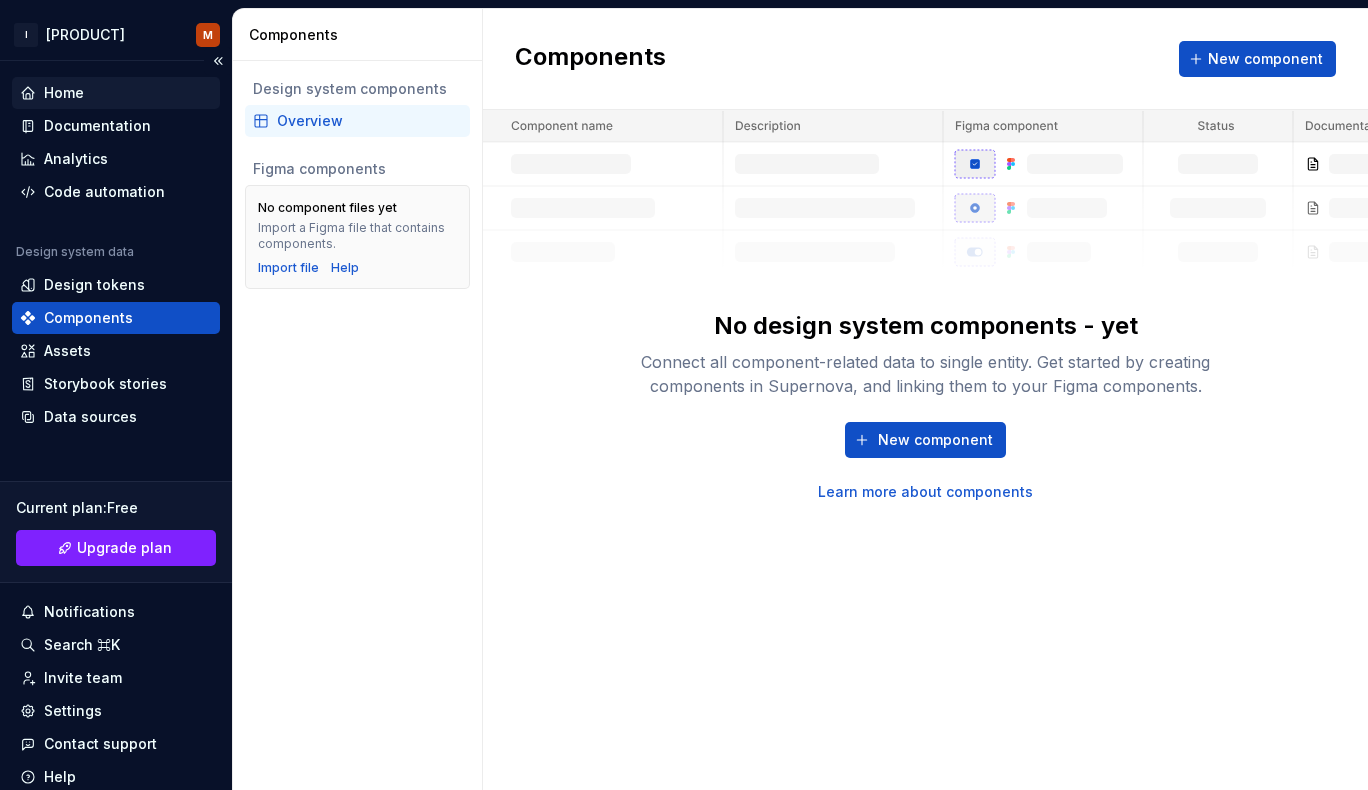 click on "Home" at bounding box center (64, 93) 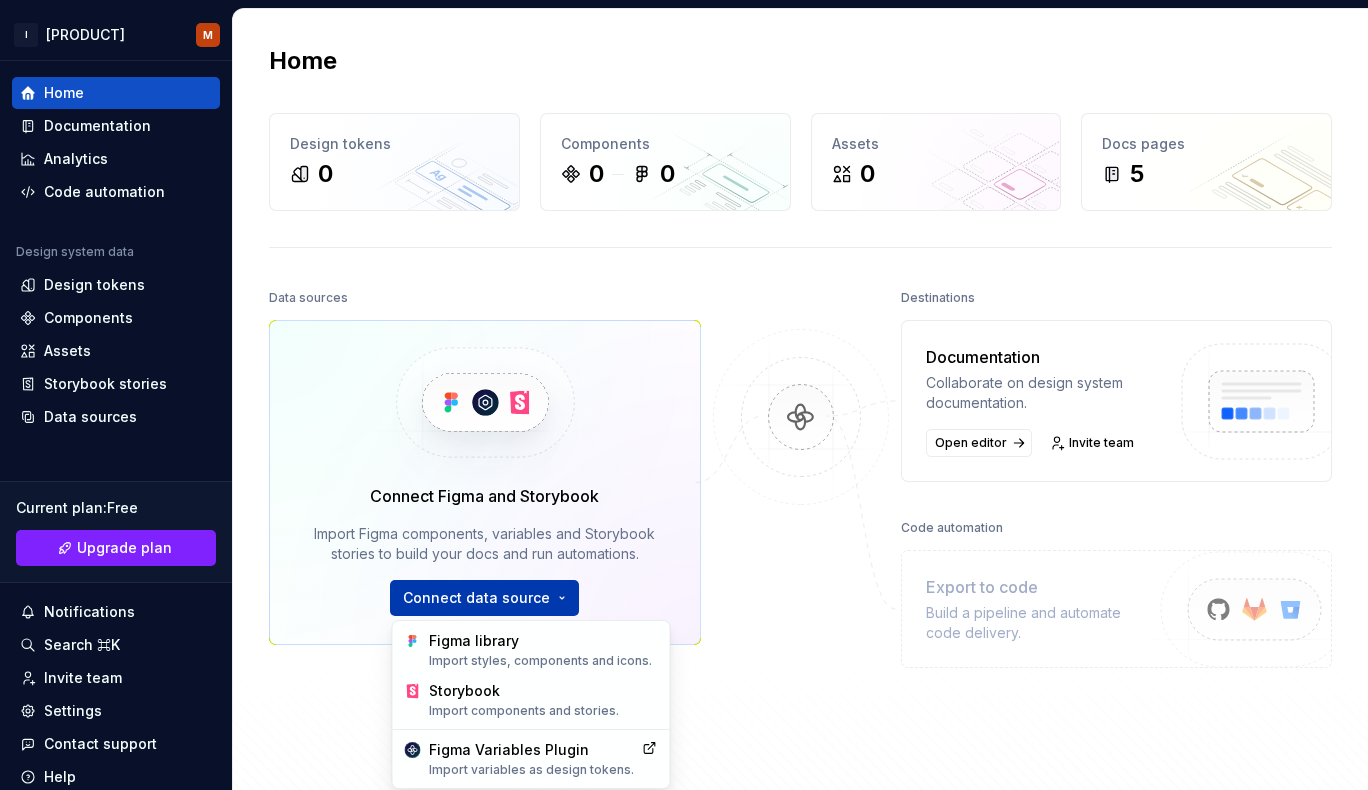 click on "I [PRODUCT] M Home Documentation Analytics Code automation Design system data Design tokens Components Assets Storybook stories Data sources Current plan : Free Upgrade plan Notifications Search ⌘K Invite team Settings Contact support Help Home Design tokens 0 Components 0 0 Assets 0 Docs pages 5 Data sources Connect Figma and Storybook Import Figma components, variables and Storybook stories to build your docs and run automations. Connect data source Destinations Documentation Collaborate on design system documentation. Open editor Invite team Code automation Export to code Build a pipeline and automate code delivery. Product documentation Learn how to build, manage and maintain design systems in smarter ways. Developer documentation Start delivering your design choices to your codebases right away. Join our Slack community Connect and learn with other design system practitioners. * Figma library Import styles, components and icons. Storybook Import components and stories." at bounding box center (684, 395) 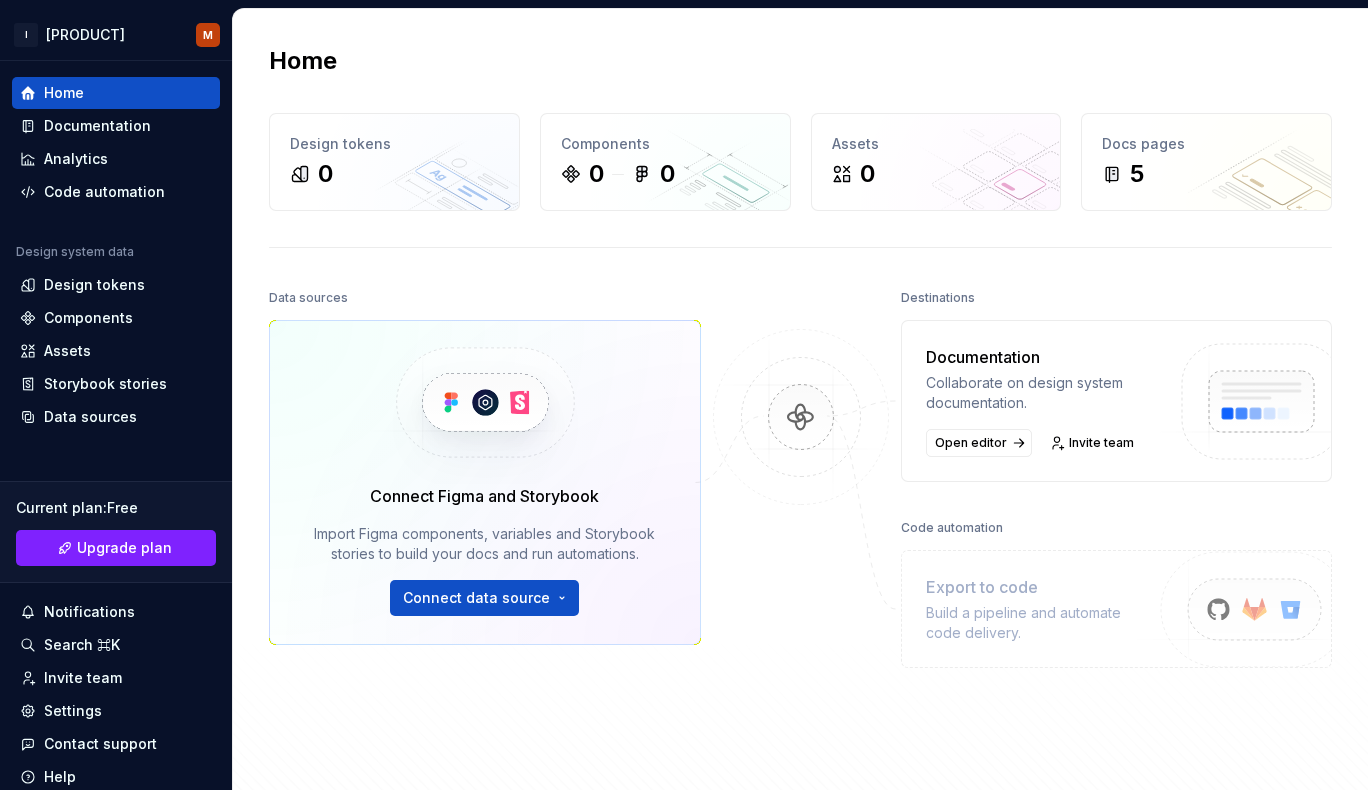 click on "I [PRODUCT] M Home Documentation Analytics Code automation Design system data Design tokens Components Assets Storybook stories Data sources Current plan : Free Upgrade plan Notifications Search ⌘K Invite team Settings Contact support Help Home Design tokens 0 Components 0 0 Assets 0 Docs pages 5 Data sources Connect Figma and Storybook Import Figma components, variables and Storybook stories to build your docs and run automations. Connect data source Destinations Documentation Collaborate on design system documentation. Open editor Invite team Code automation Export to code Build a pipeline and automate code delivery. Product documentation Learn how to build, manage and maintain design systems in smarter ways. Developer documentation Start delivering your design choices to your codebases right away. Join our Slack community Connect and learn with other design system practitioners. *" at bounding box center [684, 395] 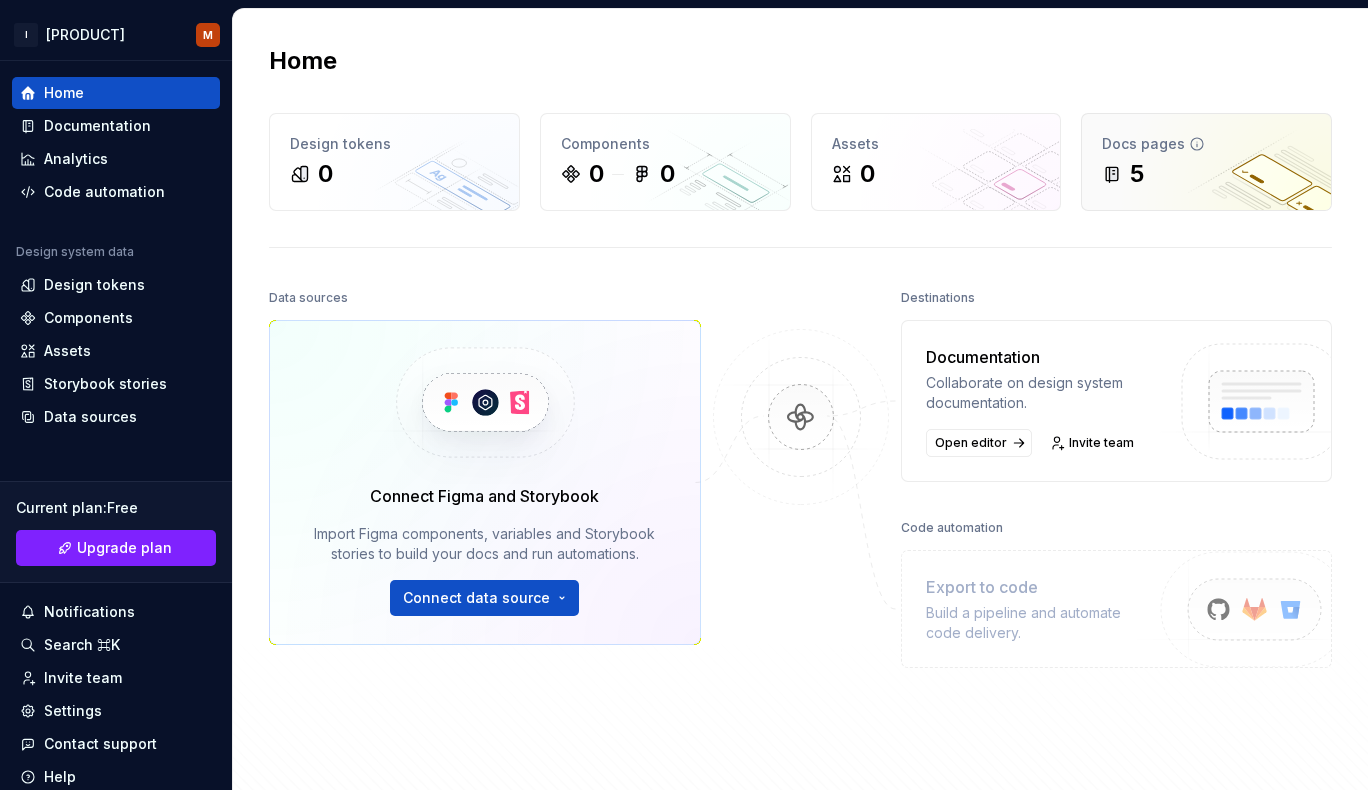 click on "5" at bounding box center [1206, 174] 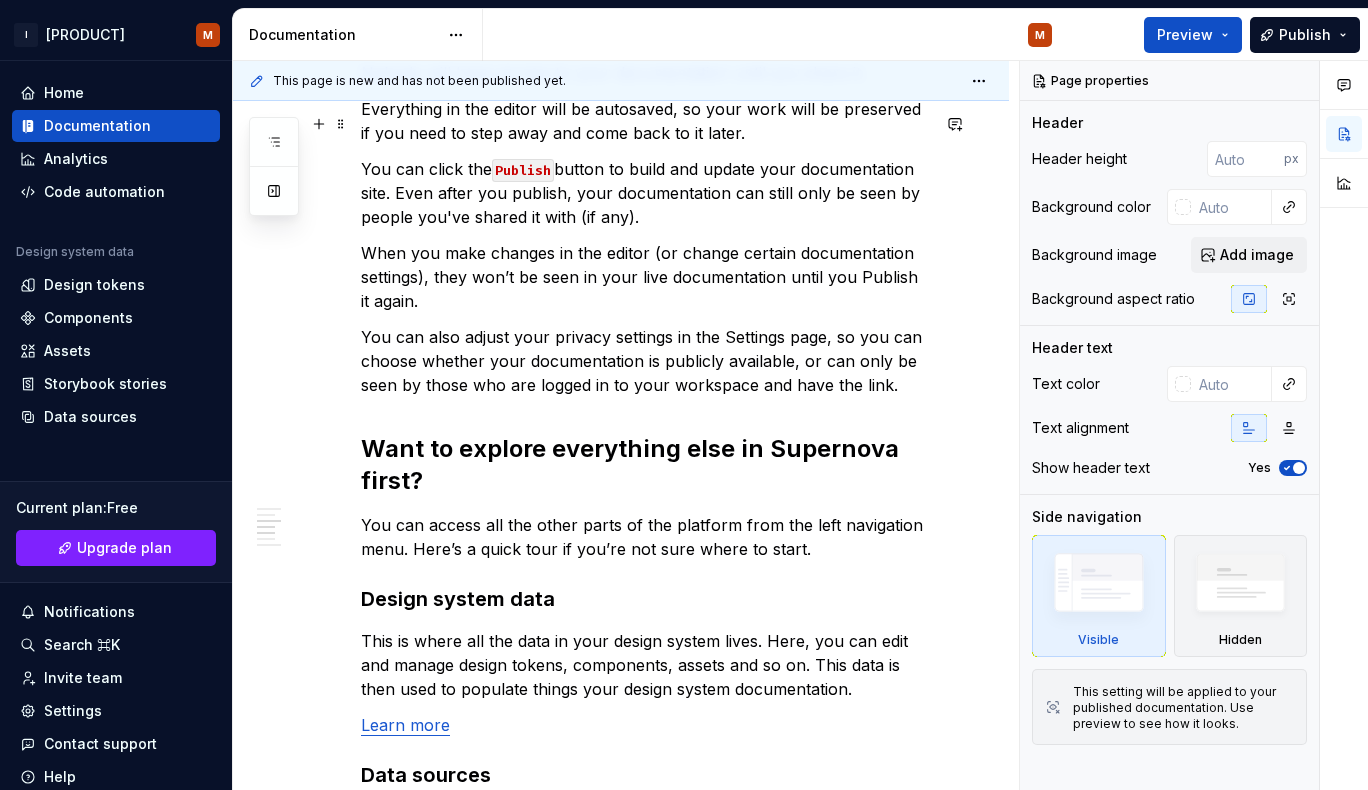 scroll, scrollTop: 1500, scrollLeft: 0, axis: vertical 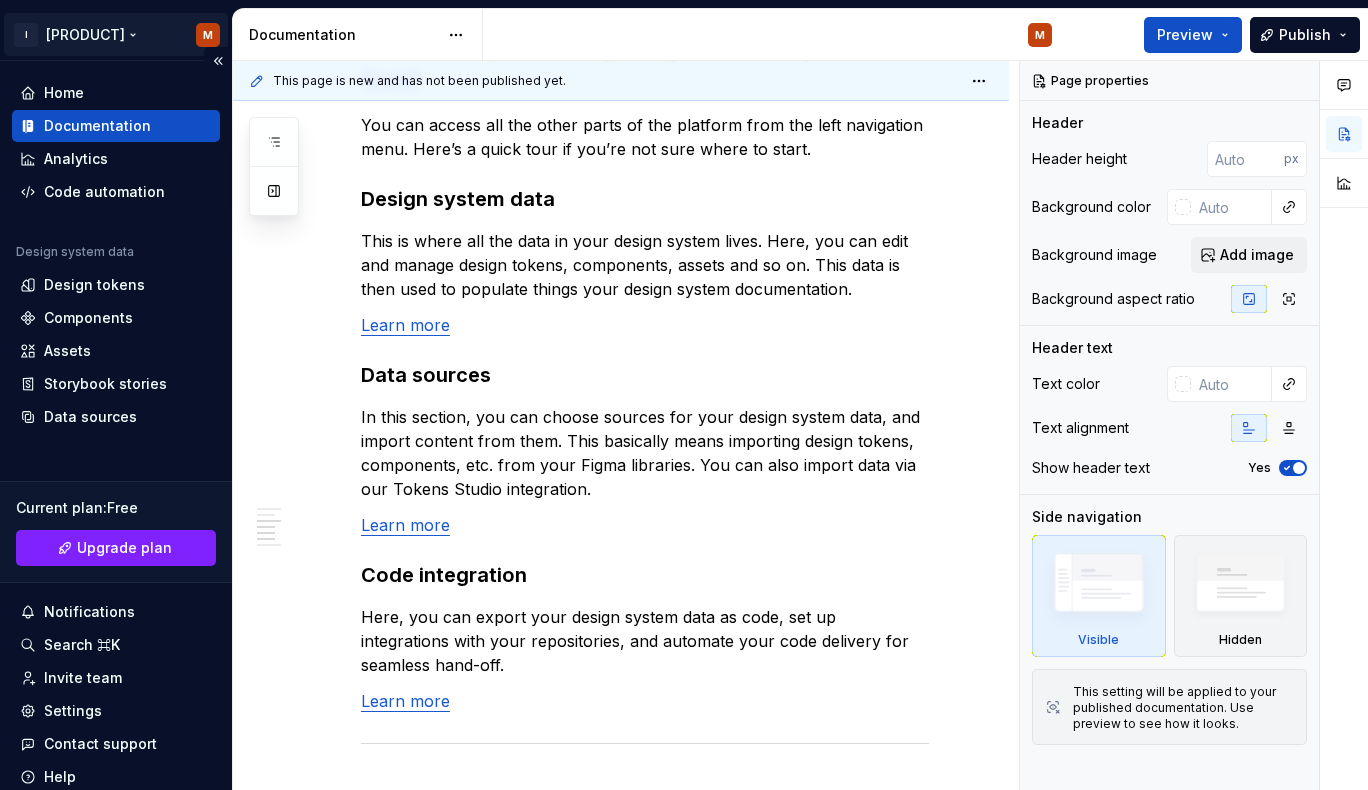 click on "I [PRODUCT] M Home Documentation Analytics Code automation Design system data Design tokens Components Assets Storybook stories Data sources Current plan : Free Upgrade plan Notifications Search ⌘K Invite team Settings Contact support Help Documentation M Preview Publish Pages Add
Accessibility guide for tree Page tree.
Navigate the tree with the arrow keys. Common tree hotkeys apply. Further keybindings are available:
enter to execute primary action on focused item
f2 to start renaming the focused item
escape to abort renaming an item
control+d to start dragging selected items
Welcome! M Foundations Design tokens Typography Components Component overview Component detail Changes Welcome! Foundations  /  Design tokens Foundations  /  Typography Components  /  Component overview Components  /  Component detail Upgrade to Enterprise to turn on approval workflow Learn more Contact us Welcome! Edit header Data sources ." at bounding box center [684, 395] 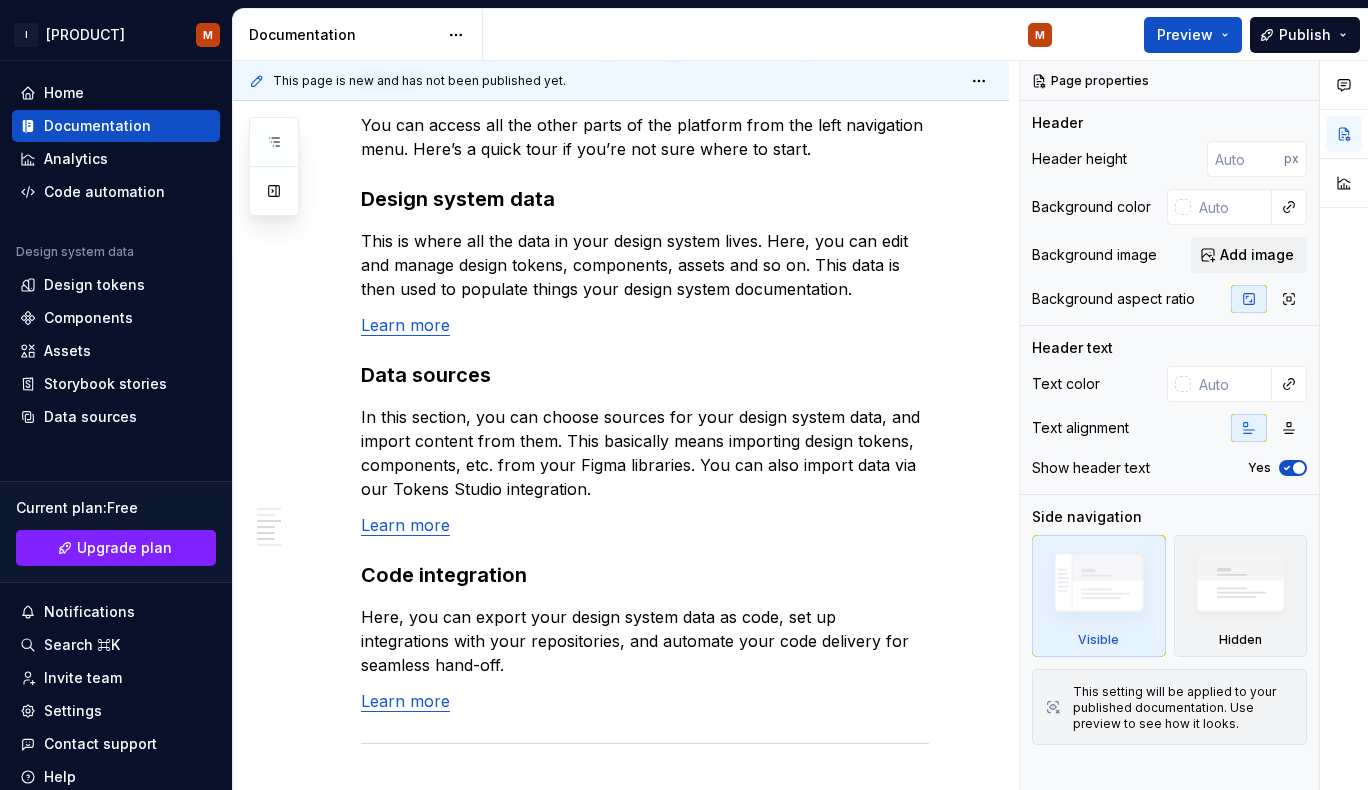 click on "I [PRODUCT] M Home Documentation Analytics Code automation Design system data Design tokens Components Assets Storybook stories Data sources Current plan : Free Upgrade plan Notifications Search ⌘K Invite team Settings Contact support Help Documentation M Preview Publish Pages Add
Accessibility guide for tree Page tree.
Navigate the tree with the arrow keys. Common tree hotkeys apply. Further keybindings are available:
enter to execute primary action on focused item
f2 to start renaming the focused item
escape to abort renaming an item
control+d to start dragging selected items
Welcome! M Foundations Design tokens Typography Components Component overview Component detail Changes Welcome! Foundations  /  Design tokens Foundations  /  Typography Components  /  Component overview Components  /  Component detail Upgrade to Enterprise to turn on approval workflow Learn more Contact us Welcome! Edit header Data sources ." at bounding box center (684, 395) 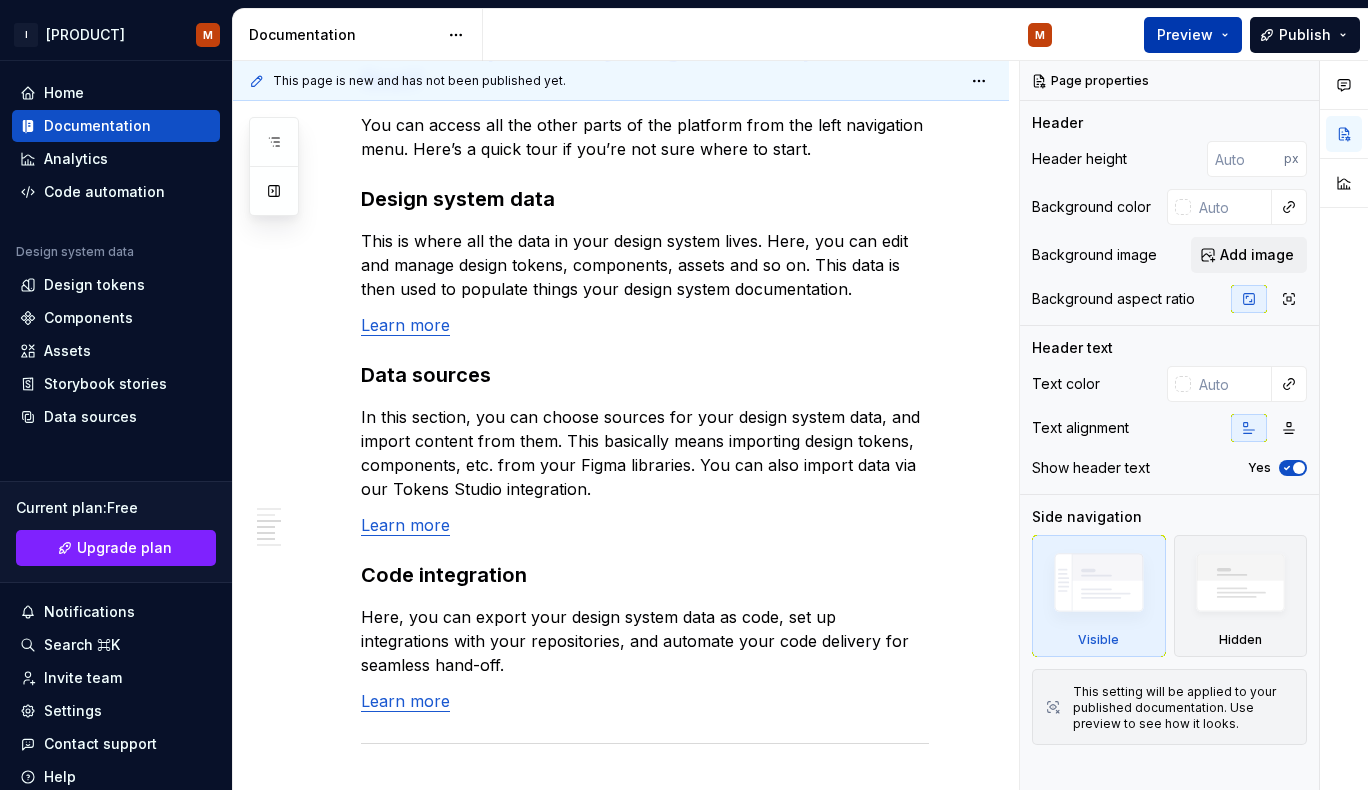 click on "Preview" at bounding box center (1193, 35) 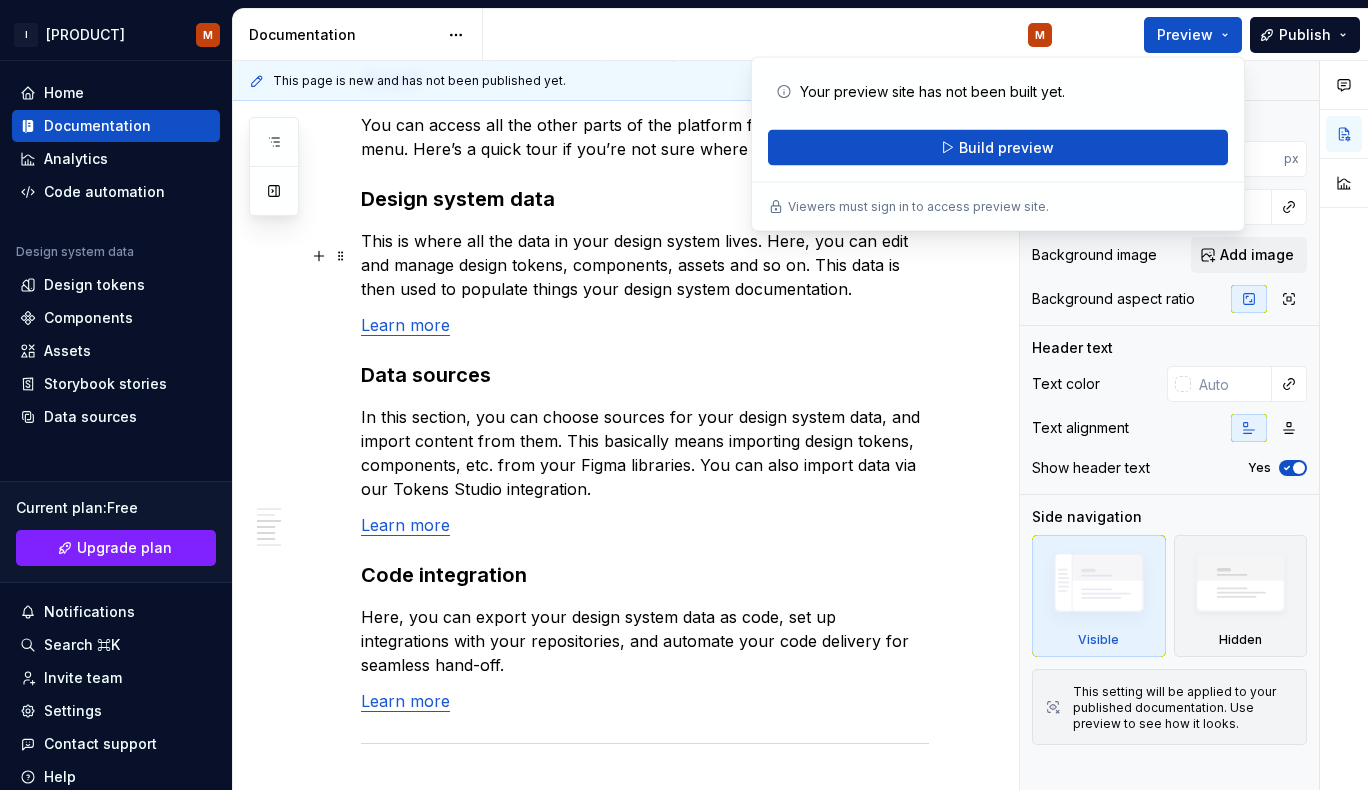 click on "In case you're not too sure where to begin, we've provided some templates for you to fill out. You can also learn more about different parts of the product, and how to join our community, right here. Enjoy exploring Supernova!  Documentation templates To help get you started with your design system documentation, we’ve added some templates you can use — they have some suggestions on what to include, and share some of examples of blocks you can use to show off your design system content. You can absolutely use any template for any purpose, but this is how we’ve set them up: Template Use Design tokens Documenting specific design attributes — colors, shadows, radii, and so on. Typography Documenting the type stack you’re using. Component overview Displaying an overview of all the components in your design system, with links to either Figma, or pages in your documentation, or both. Component detail Documenting a component (or set of components) — buttons, input fields, modals, popovers, and so on. ." at bounding box center [645, -78] 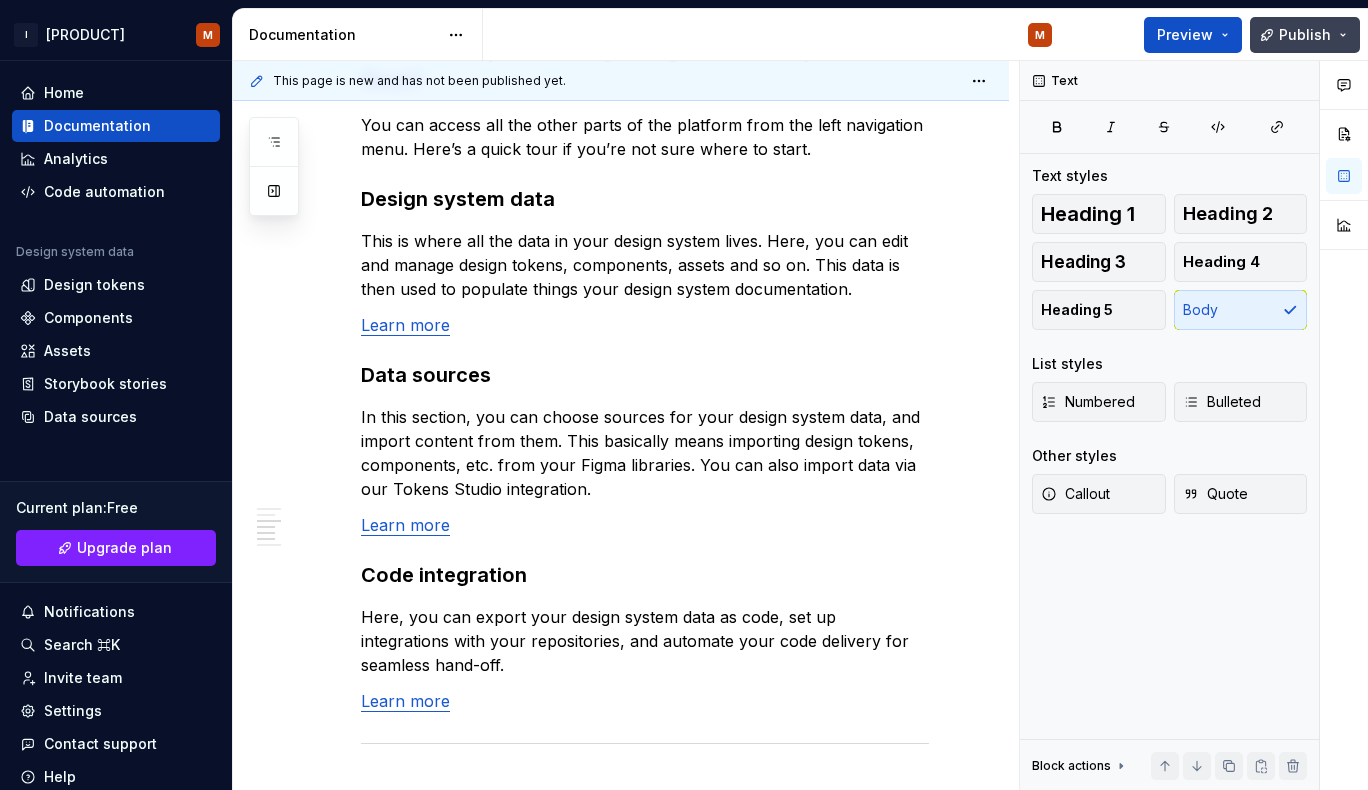 click on "Publish" at bounding box center (1305, 35) 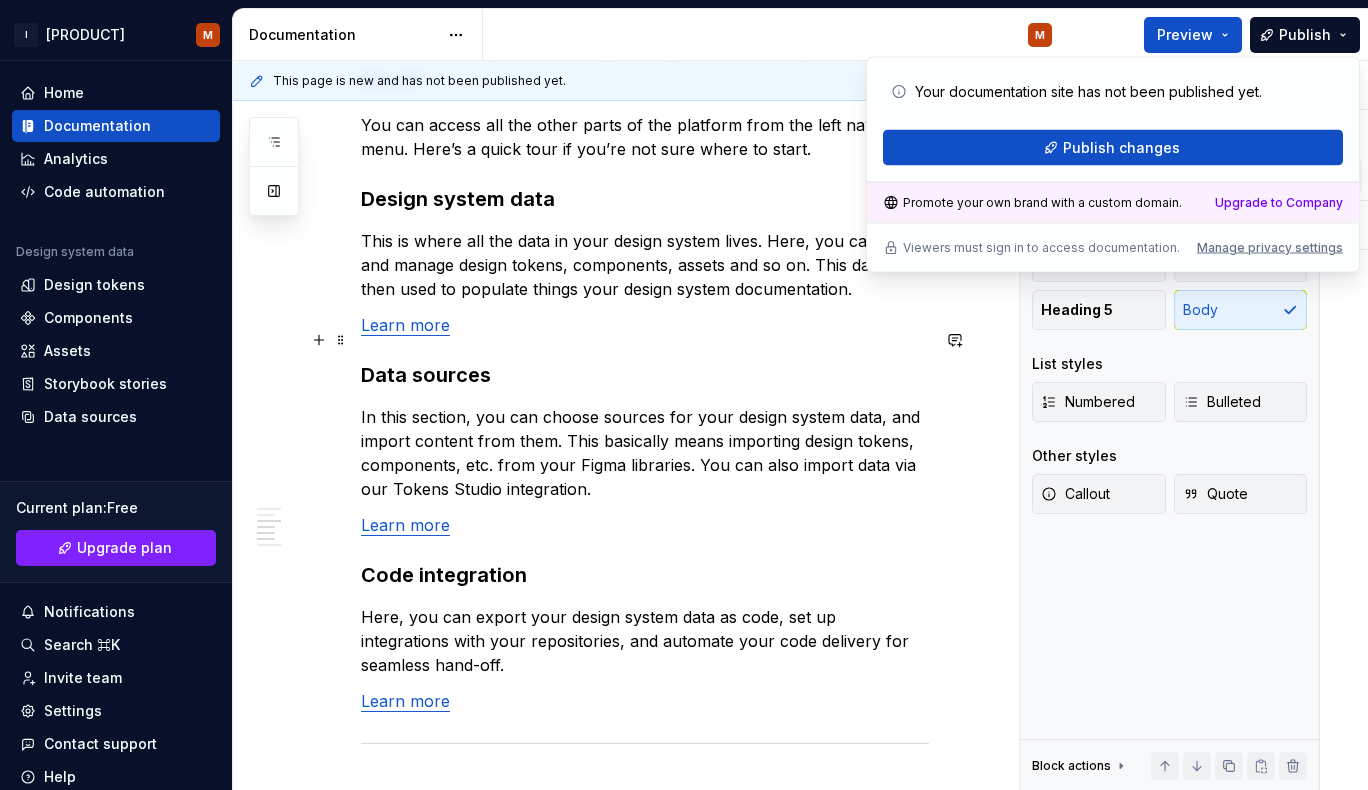 click on "Learn more" at bounding box center (645, 325) 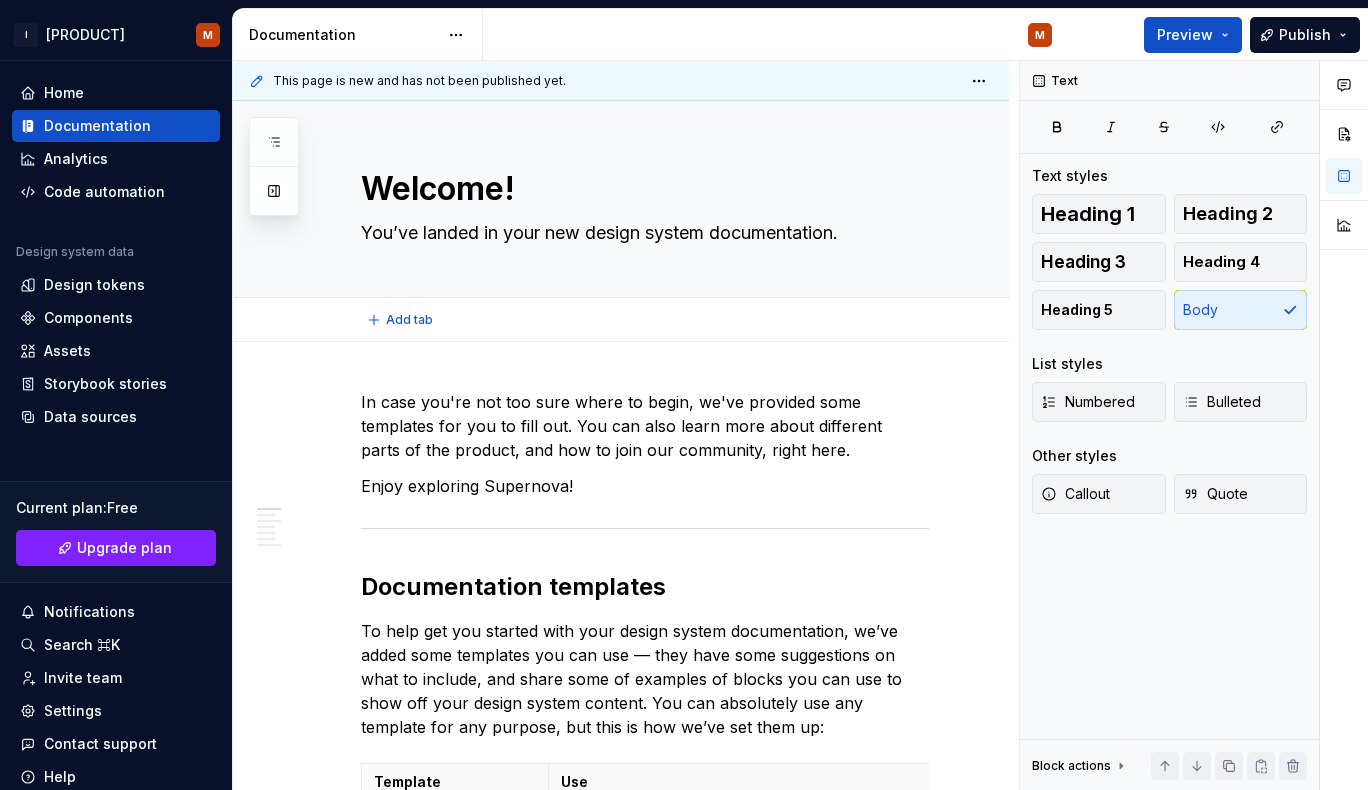 scroll, scrollTop: 0, scrollLeft: 0, axis: both 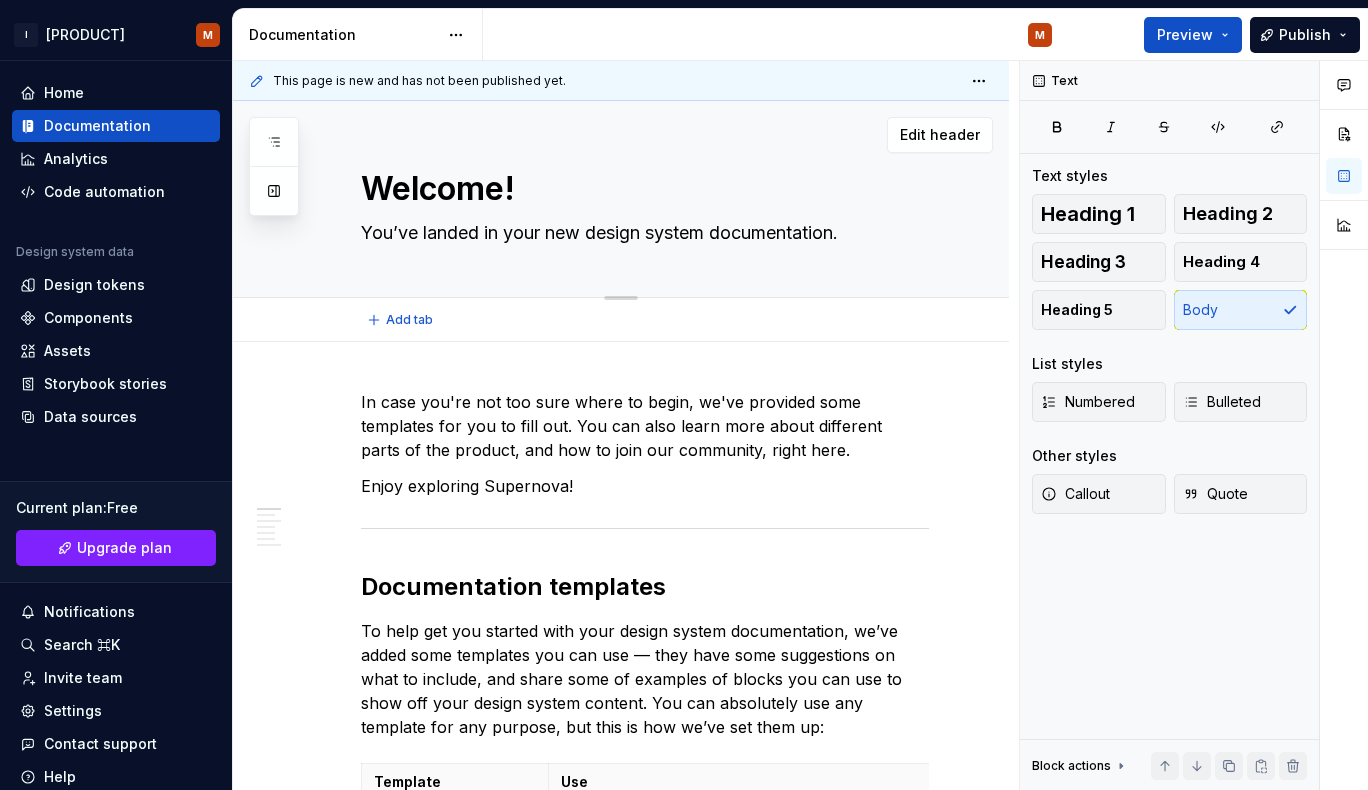 drag, startPoint x: 555, startPoint y: 270, endPoint x: 545, endPoint y: 250, distance: 22.36068 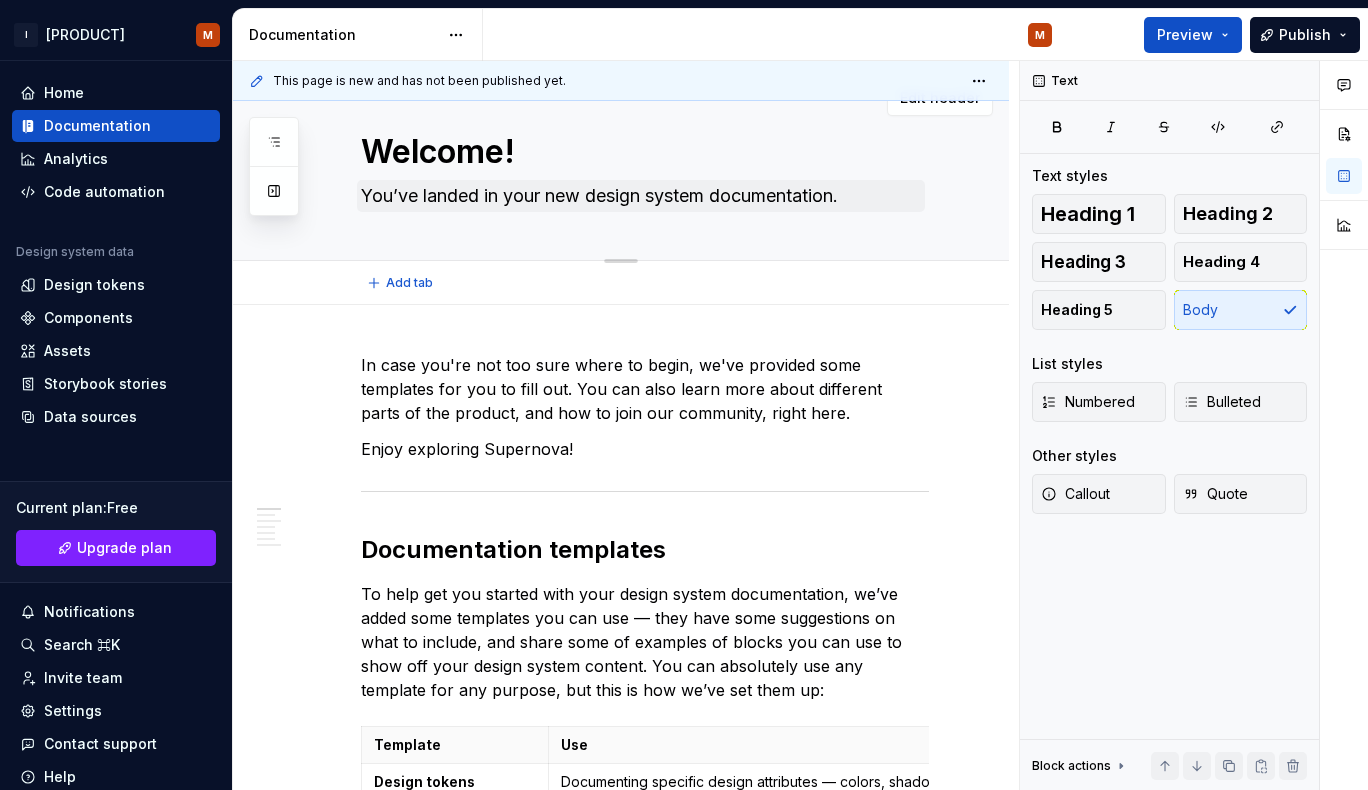 scroll, scrollTop: 0, scrollLeft: 0, axis: both 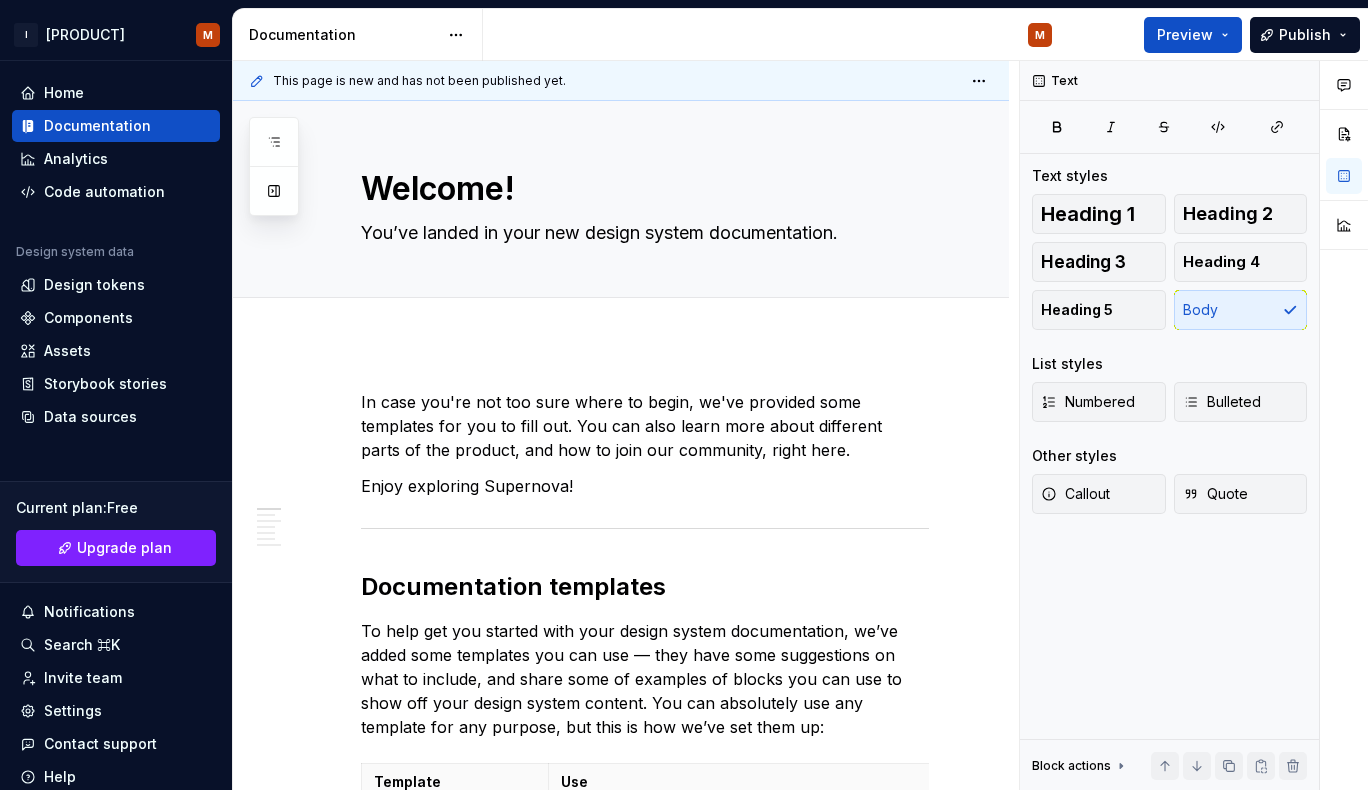 click on "In case you're not too sure where to begin, we've provided some templates for you to fill out. You can also learn more about different parts of the product, and how to join our community, right here." at bounding box center [645, 426] 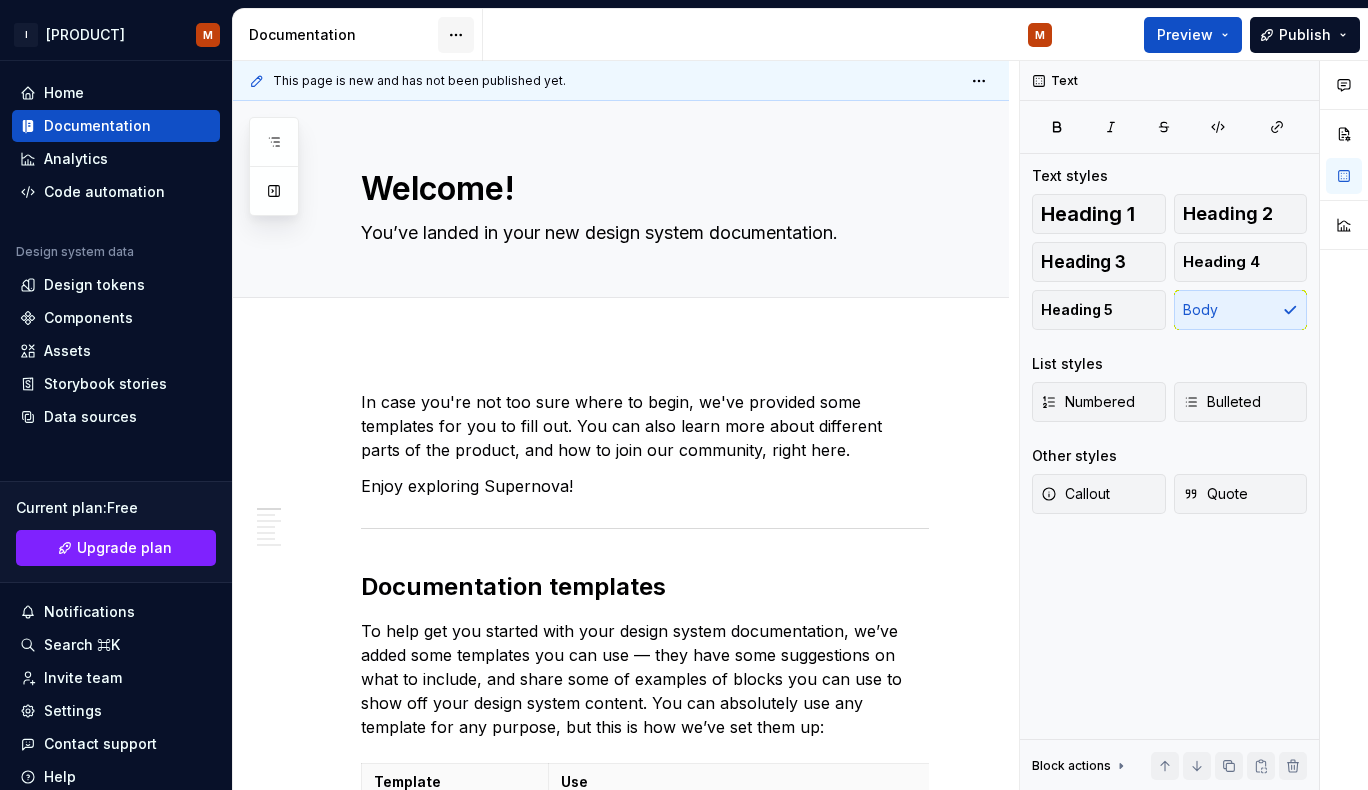 click on "I [PRODUCT] M Home Documentation Analytics Code automation Design system data Design tokens Components Assets Storybook stories Data sources Current plan : Free Upgrade plan Notifications Search ⌘K Invite team Settings Contact support Help Documentation M Preview Publish Pages Add
Accessibility guide for tree Page tree.
Navigate the tree with the arrow keys. Common tree hotkeys apply. Further keybindings are available:
enter to execute primary action on focused item
f2 to start renaming the focused item
escape to abort renaming an item
control+d to start dragging selected items
Welcome! M Foundations Design tokens Typography Components Component overview Component detail Changes Welcome! Foundations  /  Design tokens Foundations  /  Typography Components  /  Component overview Components  /  Component detail Upgrade to Enterprise to turn on approval workflow Learn more Contact us Welcome! Edit header Data sources ." at bounding box center [684, 395] 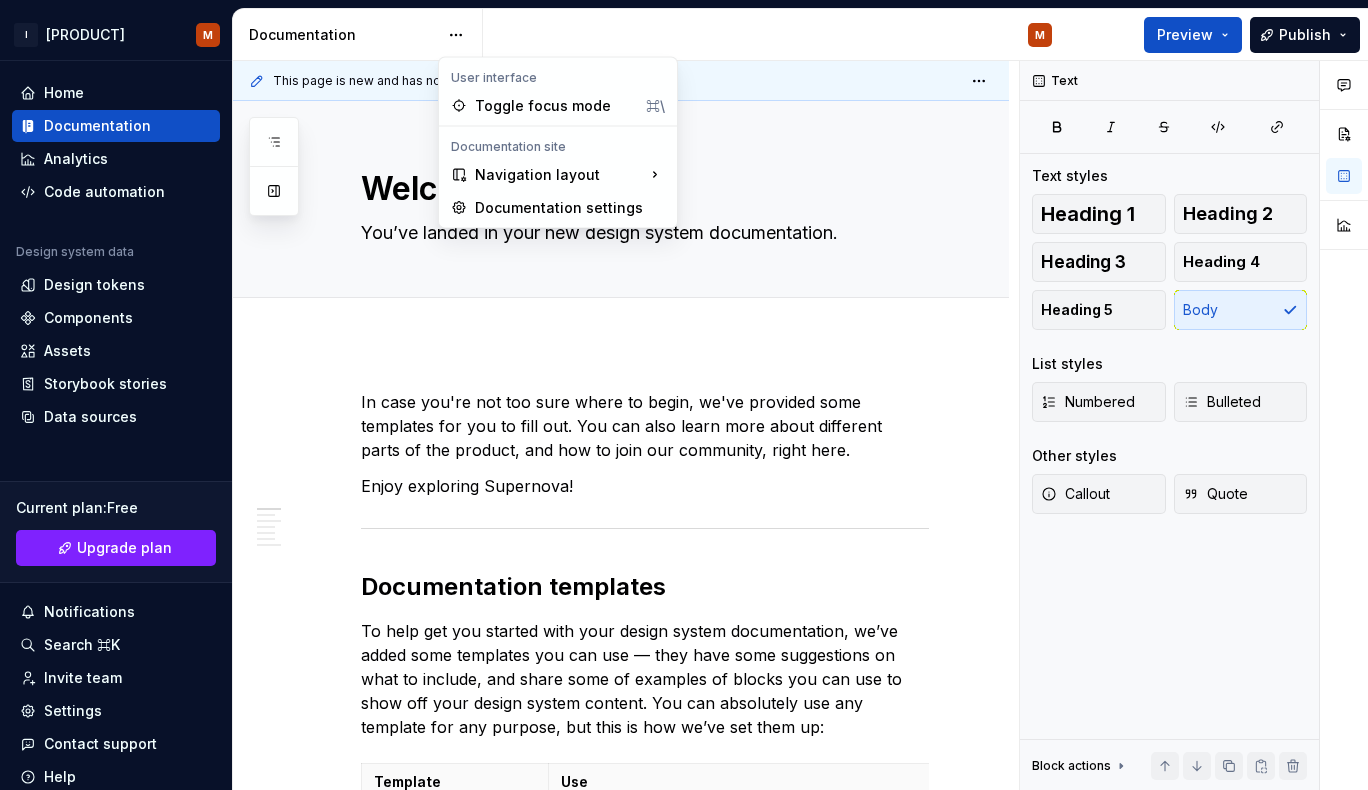 click on "I [PRODUCT] M Home Documentation Analytics Code automation Design system data Design tokens Components Assets Storybook stories Data sources Current plan : Free Upgrade plan Notifications Search ⌘K Invite team Settings Contact support Help Documentation M Preview Publish Pages Add
Accessibility guide for tree Page tree.
Navigate the tree with the arrow keys. Common tree hotkeys apply. Further keybindings are available:
enter to execute primary action on focused item
f2 to start renaming the focused item
escape to abort renaming an item
control+d to start dragging selected items
Welcome! M Foundations Design tokens Typography Components Component overview Component detail Changes Welcome! Foundations  /  Design tokens Foundations  /  Typography Components  /  Component overview Components  /  Component detail Upgrade to Enterprise to turn on approval workflow Learn more Contact us Welcome! Edit header Data sources ." at bounding box center (684, 395) 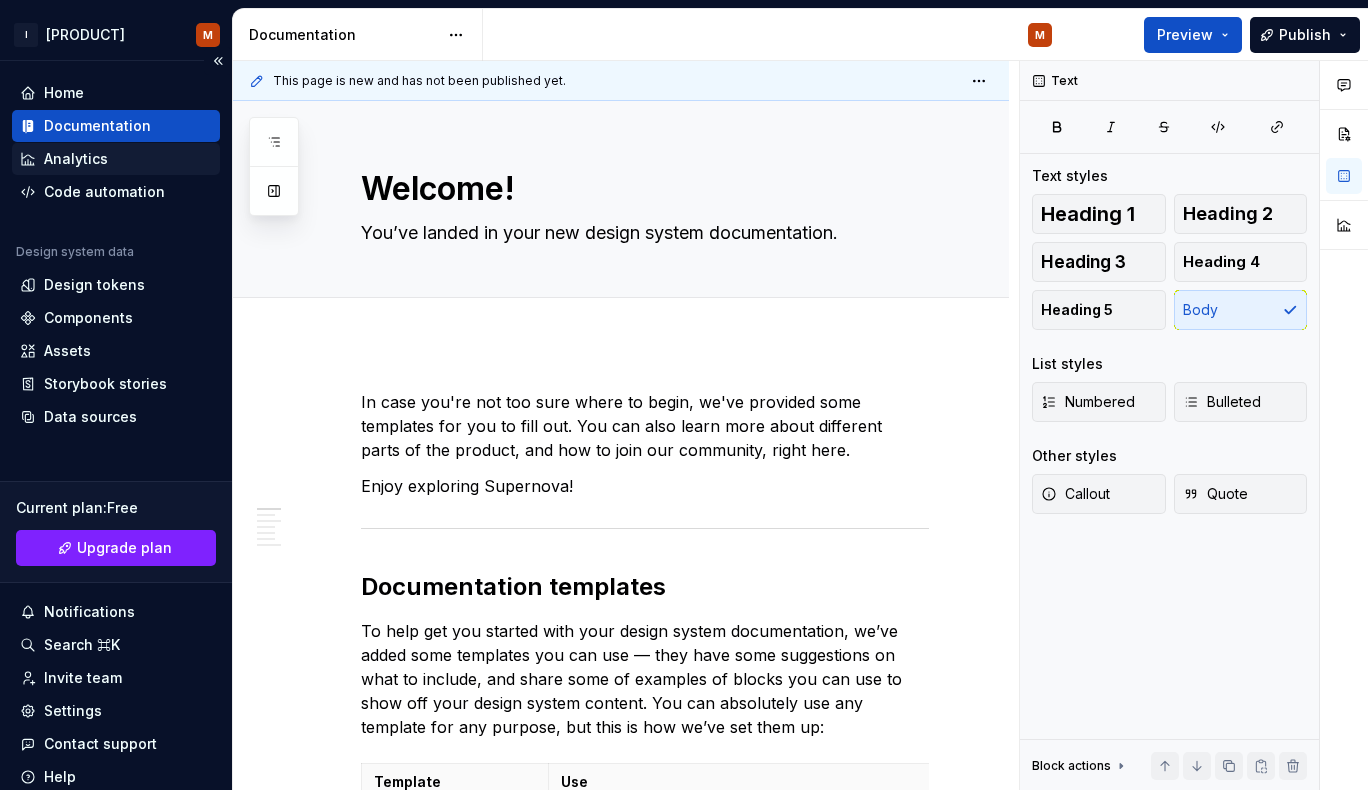 click on "Analytics" at bounding box center [116, 159] 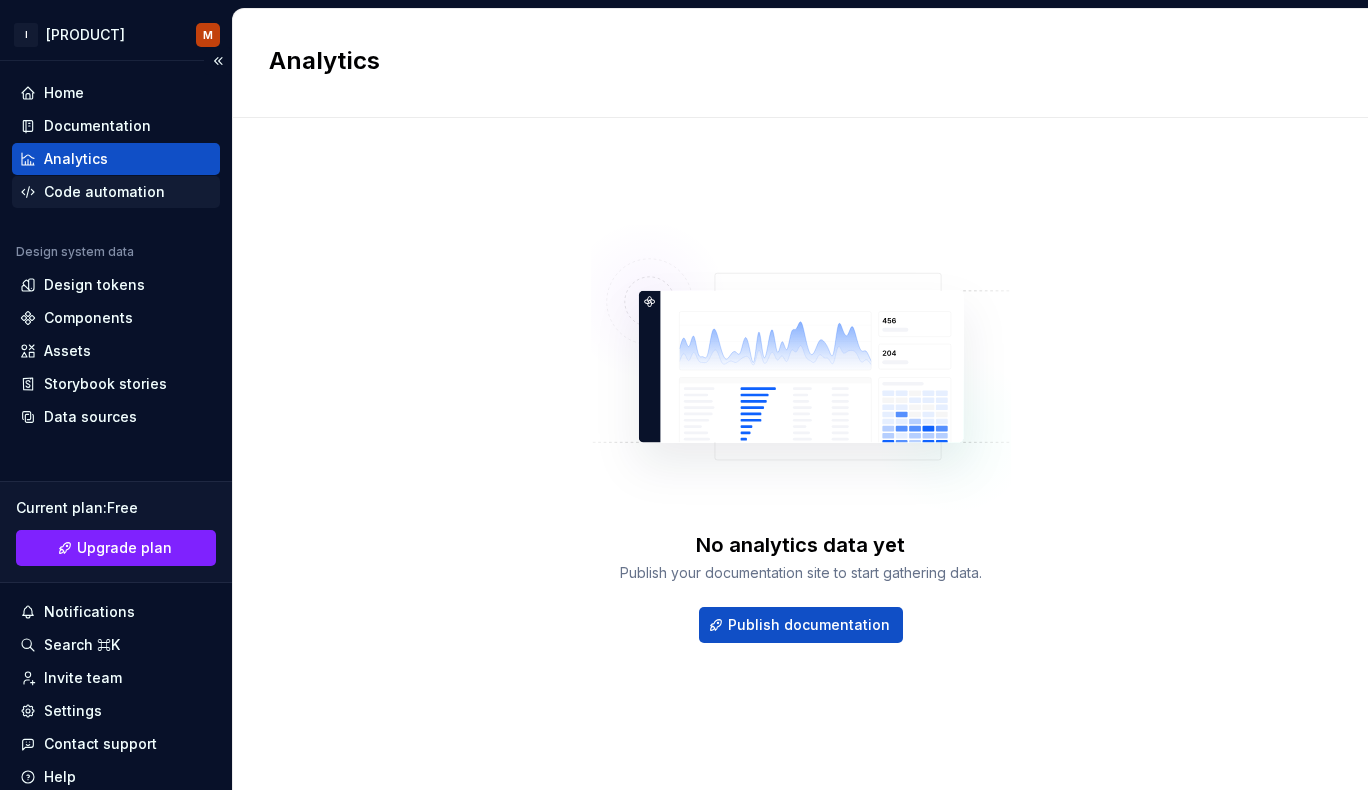 click on "Code automation" at bounding box center [104, 192] 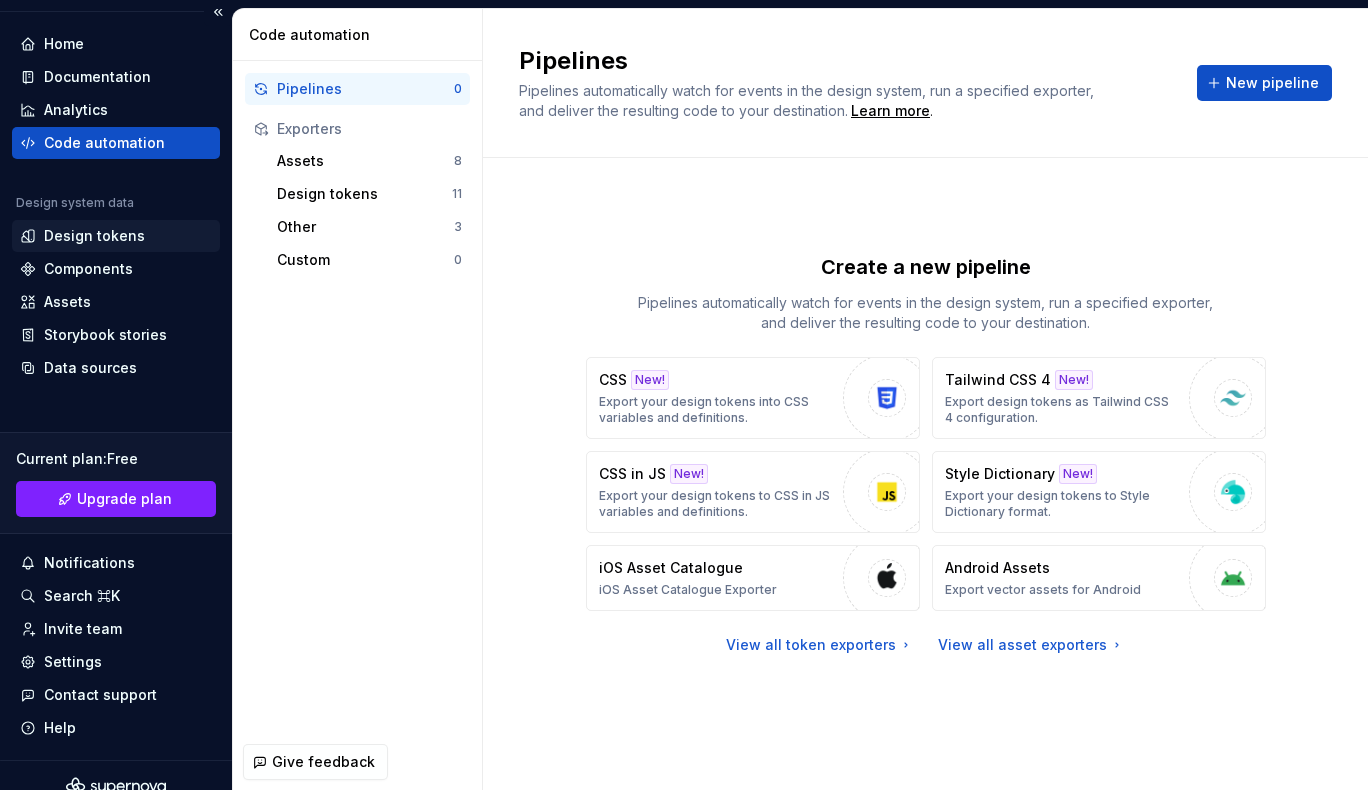 scroll, scrollTop: 72, scrollLeft: 0, axis: vertical 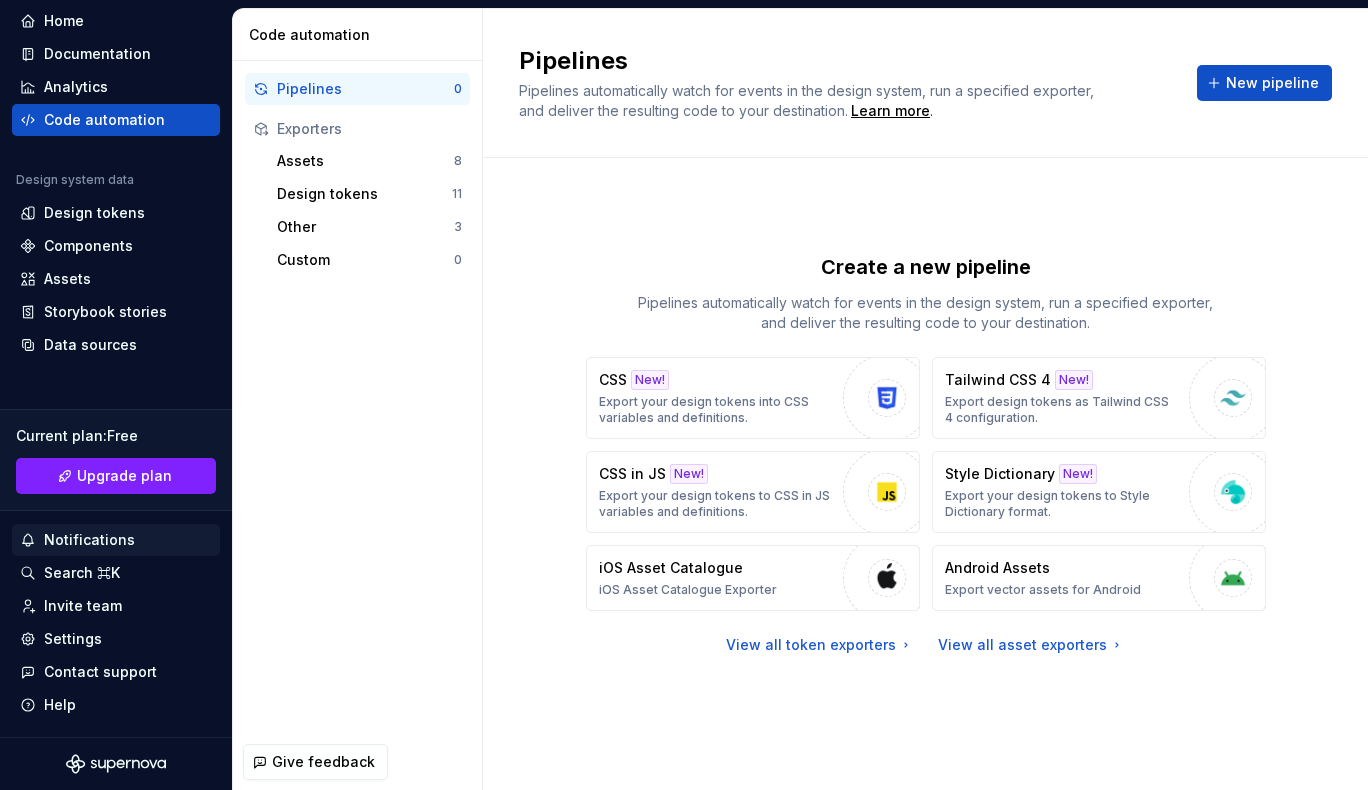 click on "Notifications" at bounding box center (89, 540) 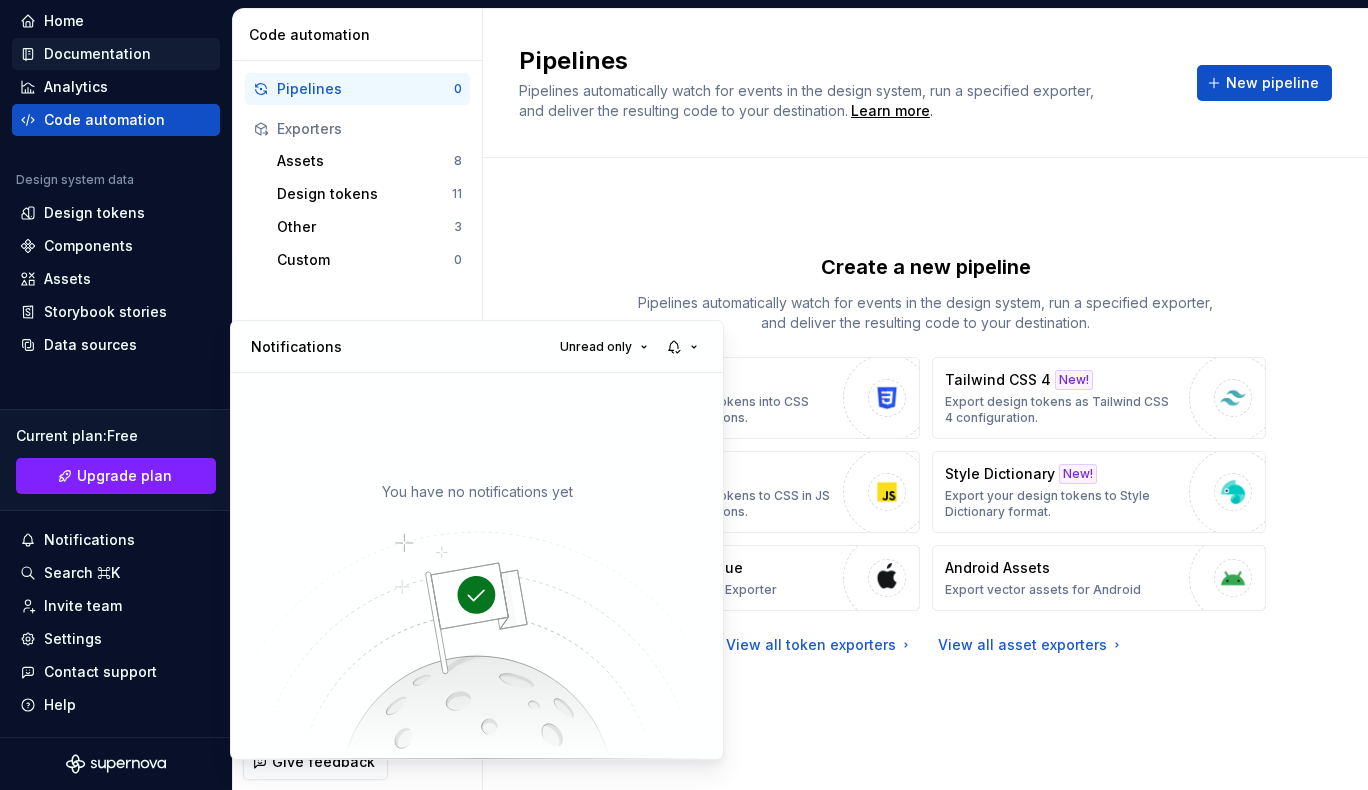 click on "[PRODUCT] M Home Documentation Analytics Code automation Design system data Design tokens Components Assets Storybook stories Data sources Current plan : Free Upgrade plan Notifications Search ⌘K Invite team Settings Contact support Help Code automation Pipelines 0 Exporters Assets 8 Design tokens 11 Other 3 Custom 0 Give feedback Pipelines Pipelines automatically watch for events in the design system, run a specified exporter, and deliver the resulting code to your destination. Learn more . New pipeline Create a new pipeline Pipelines automatically watch for events in the design system, run a specified exporter, and deliver the resulting code to your destination. CSS New! Export your design tokens into CSS variables and definitions. Tailwind CSS 4 New! Export design tokens as Tailwind CSS 4 configuration. CSS in JS New! Export your design tokens to CSS in JS variables and definitions. Style Dictionary New! Export your design tokens to Style Dictionary format. iOS Asset Catalogue *" at bounding box center (684, 395) 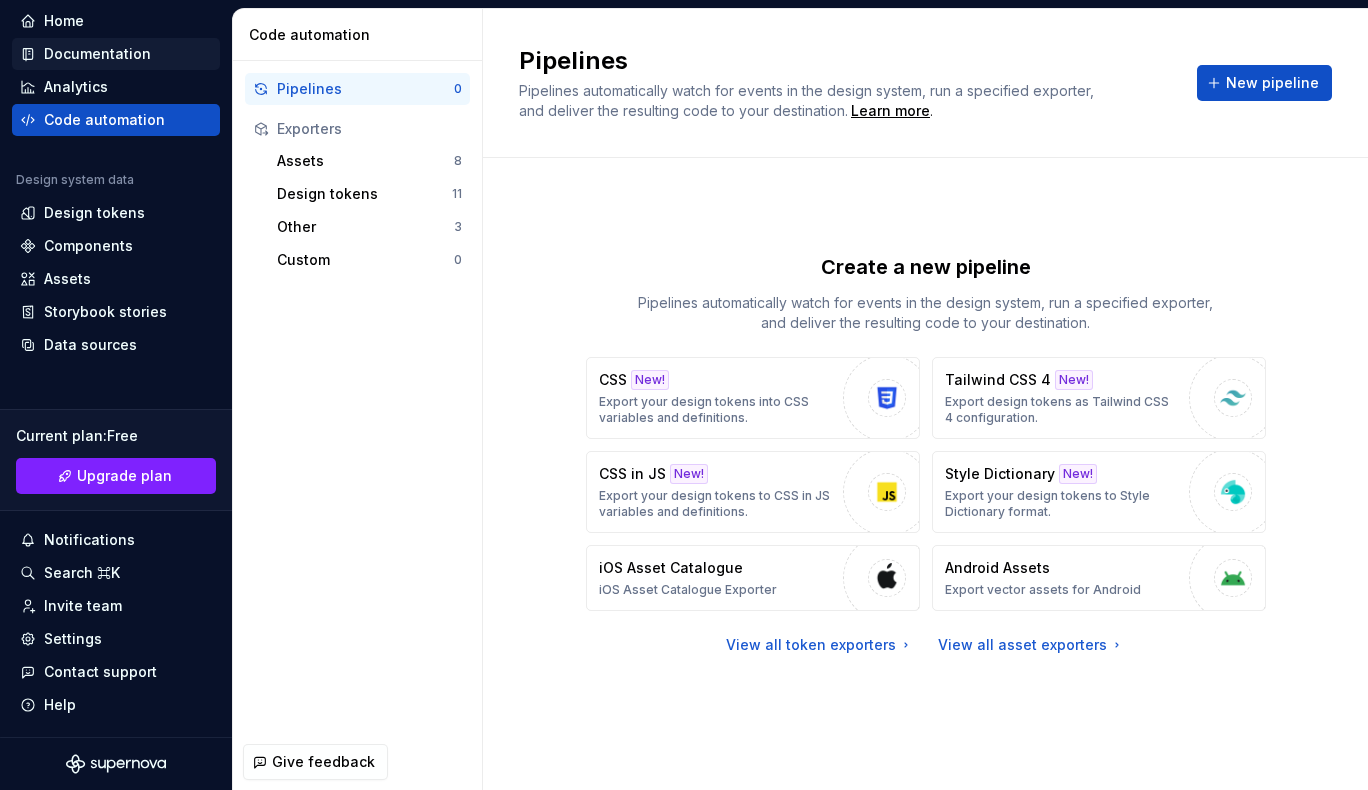 click on "Documentation" at bounding box center (97, 54) 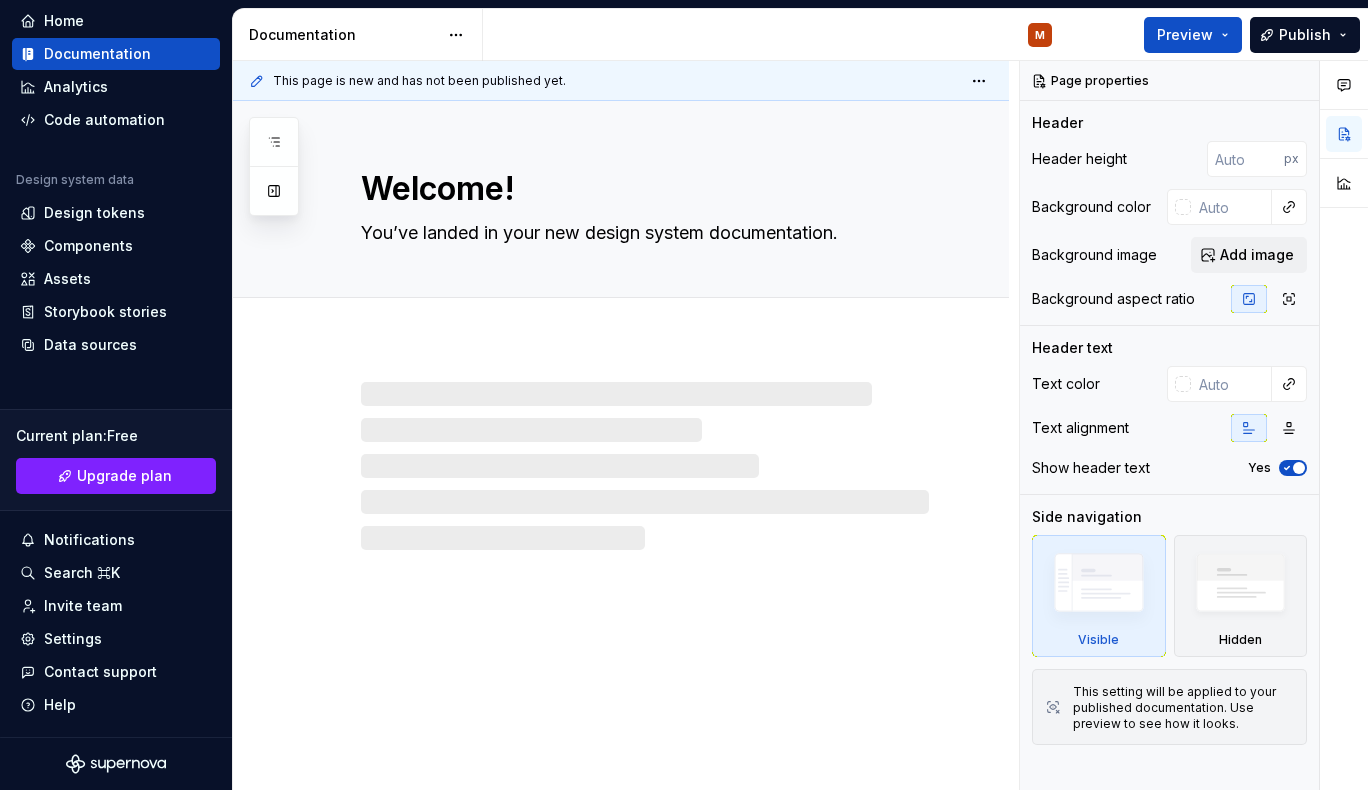 type on "*" 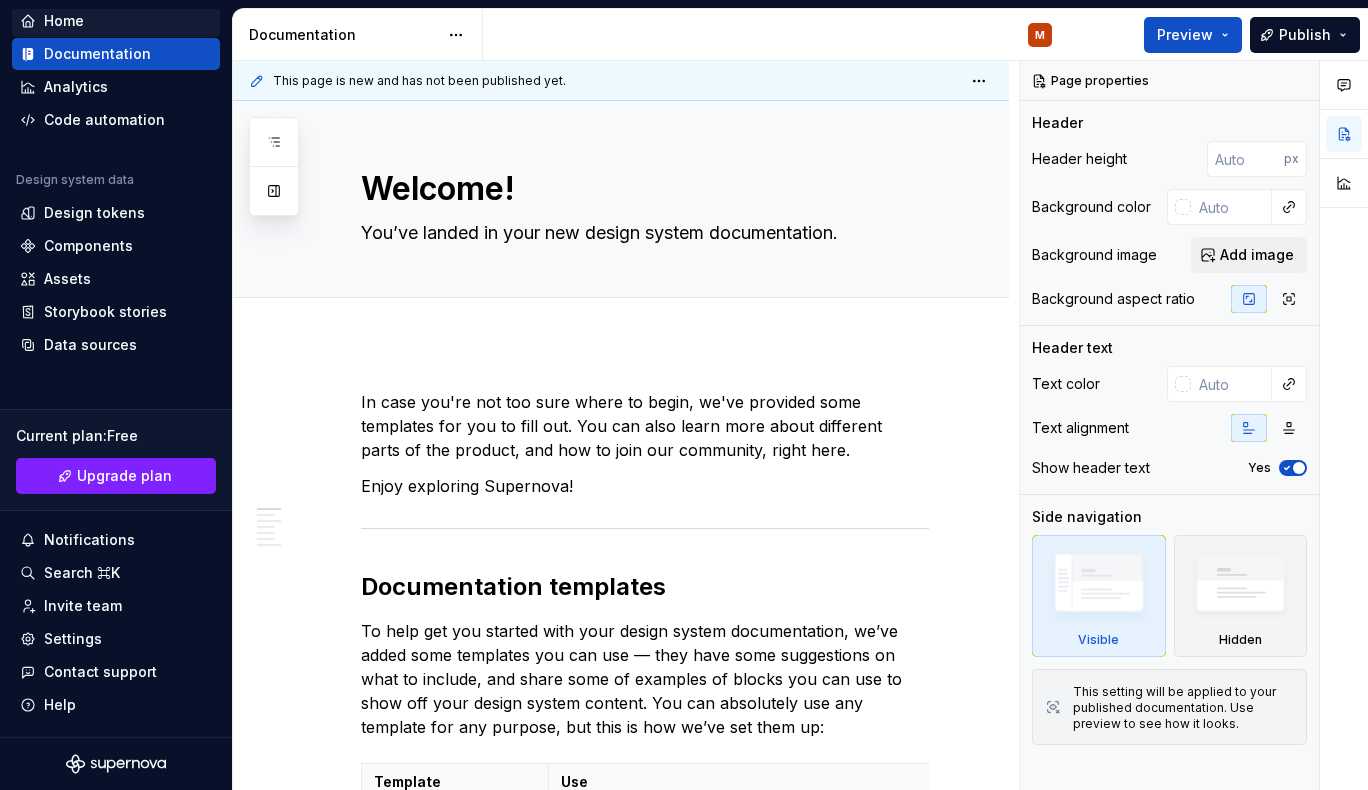 click on "Home" at bounding box center [116, 21] 